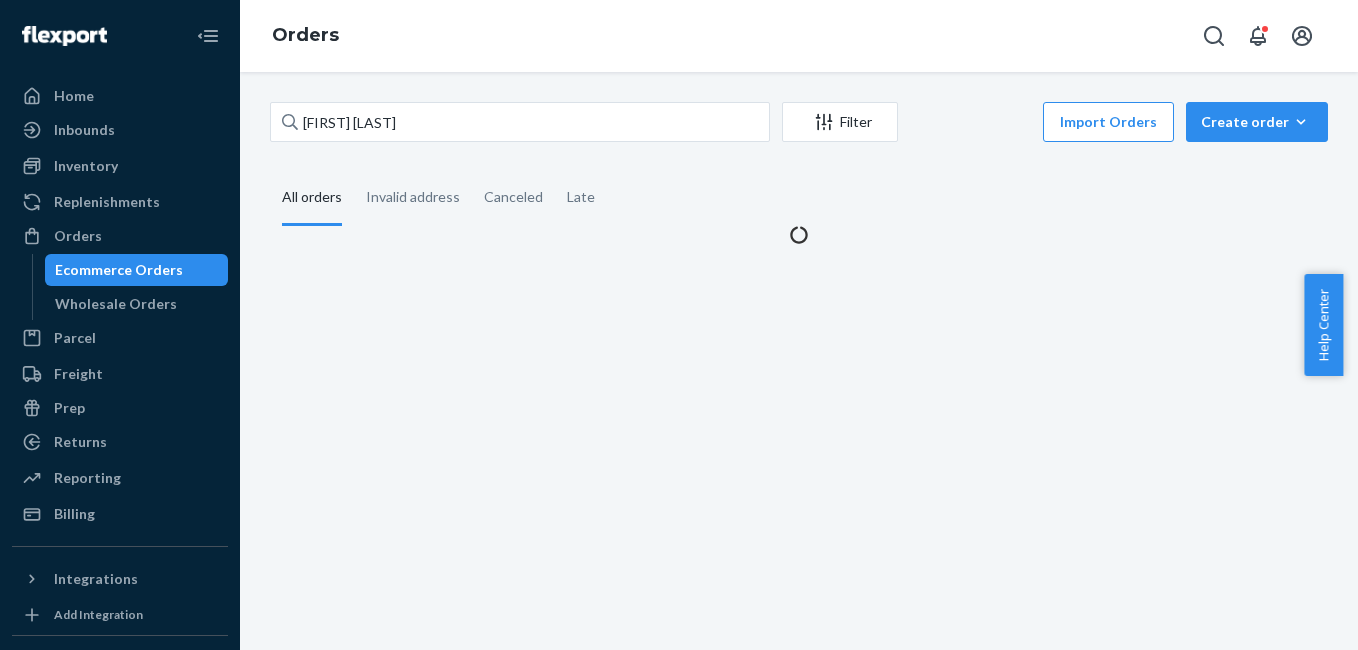scroll, scrollTop: 0, scrollLeft: 0, axis: both 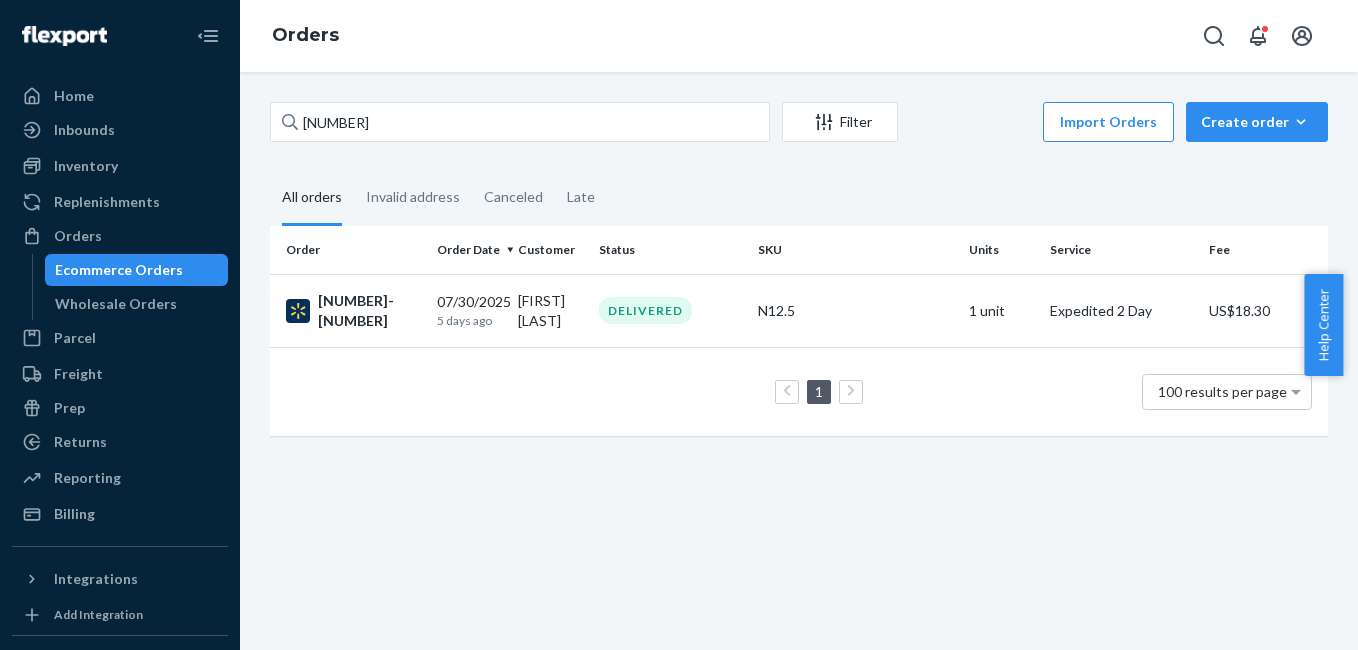 click on "Filter Import Orders Create order Ecommerce order Removal order All orders Invalid address Canceled Late Order Order Date Customer Status SKU Units Service Fee [NUMBER]-[NUMBER] [DATE] [TIME_AGO] Kieran Smyth DELIVERED N12.5 1 unit Expedited 2 Day US$18.30 1 100 results per page" at bounding box center (799, 361) 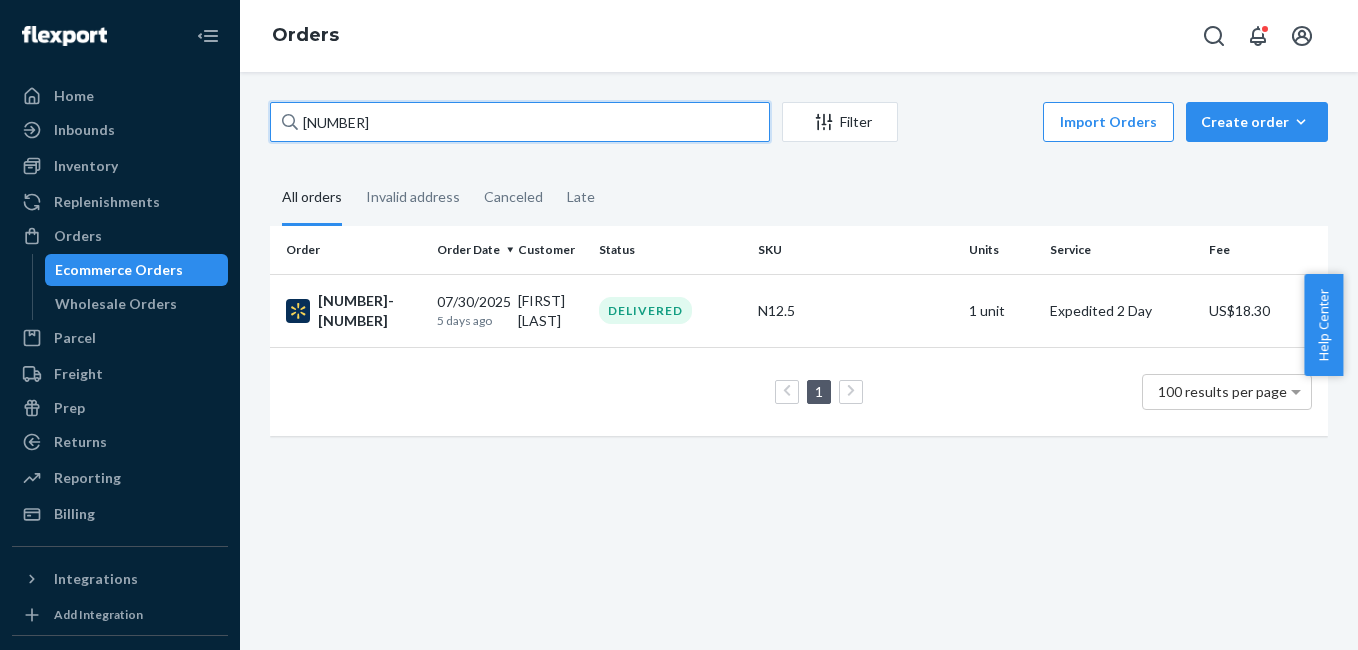 click on "[NUMBER]" at bounding box center (520, 122) 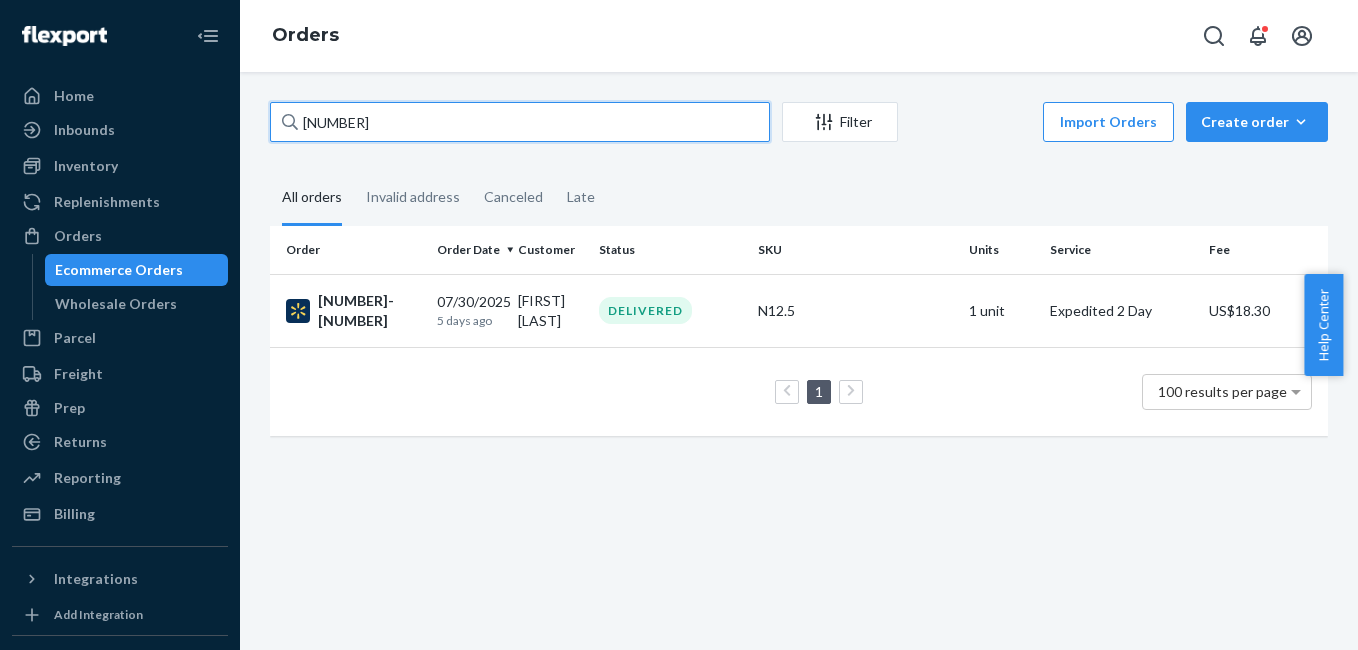 click on "[NUMBER]" at bounding box center [520, 122] 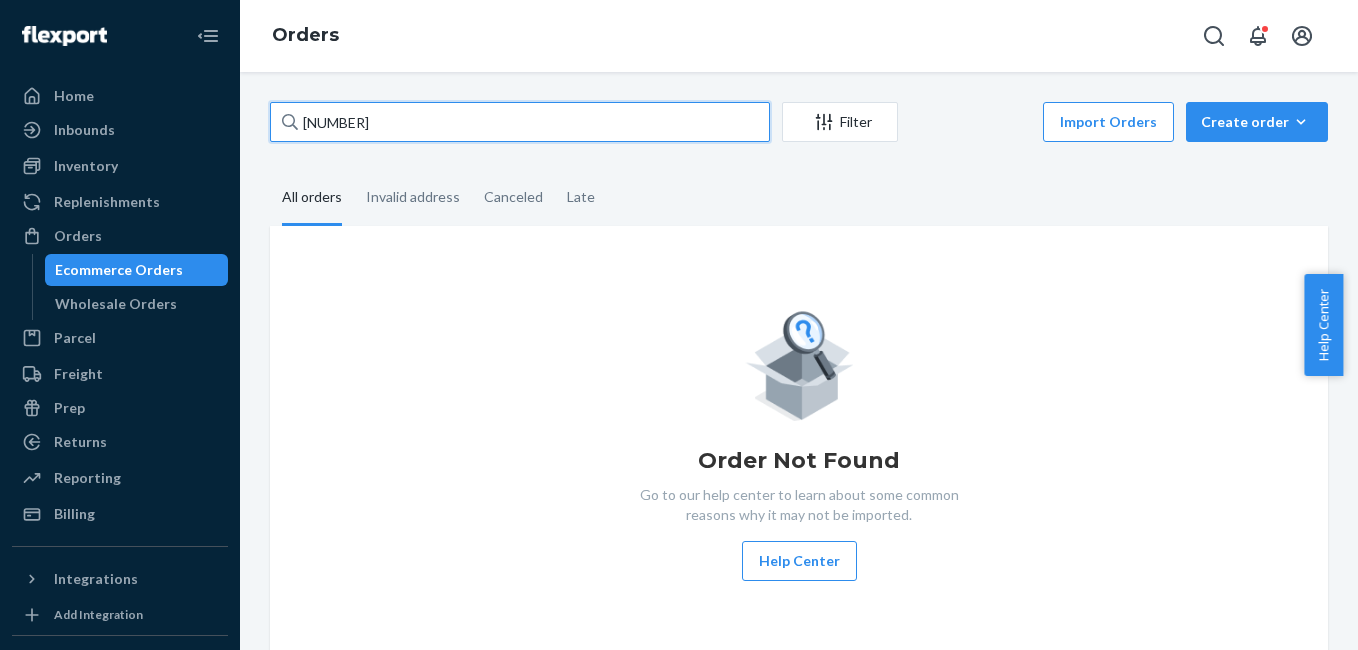 type on "[NUMBER]" 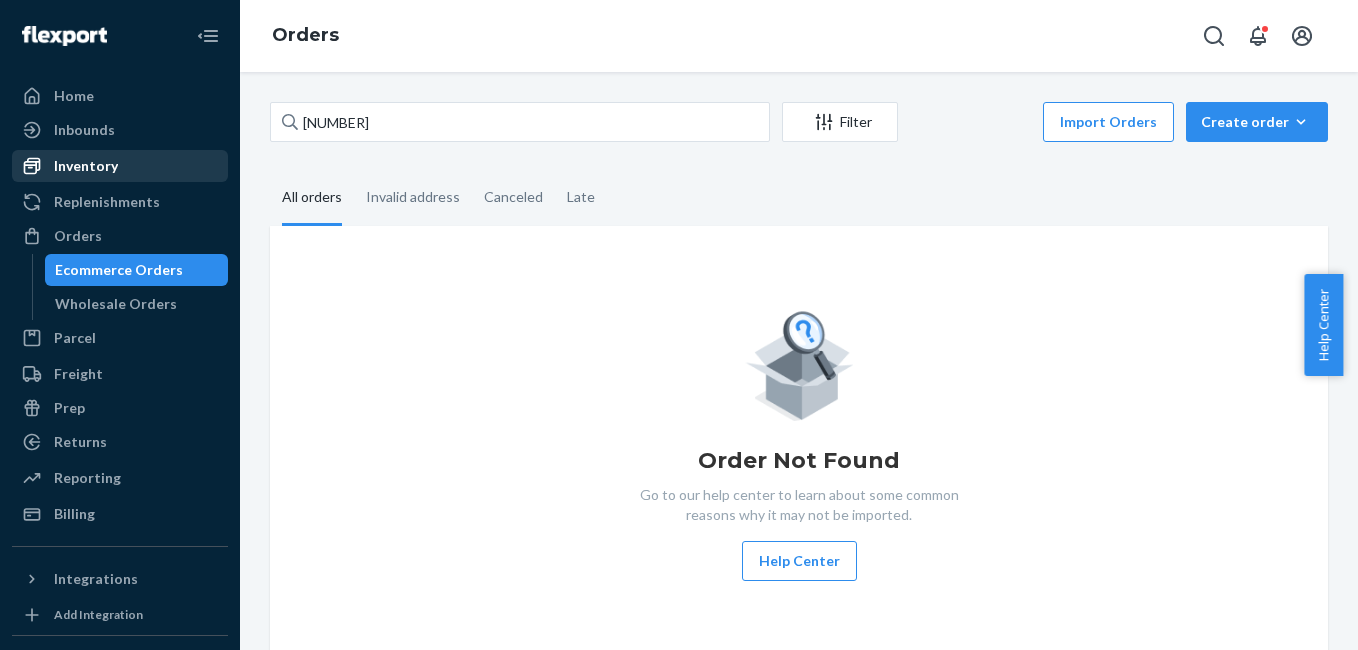 click on "Inventory" at bounding box center (86, 166) 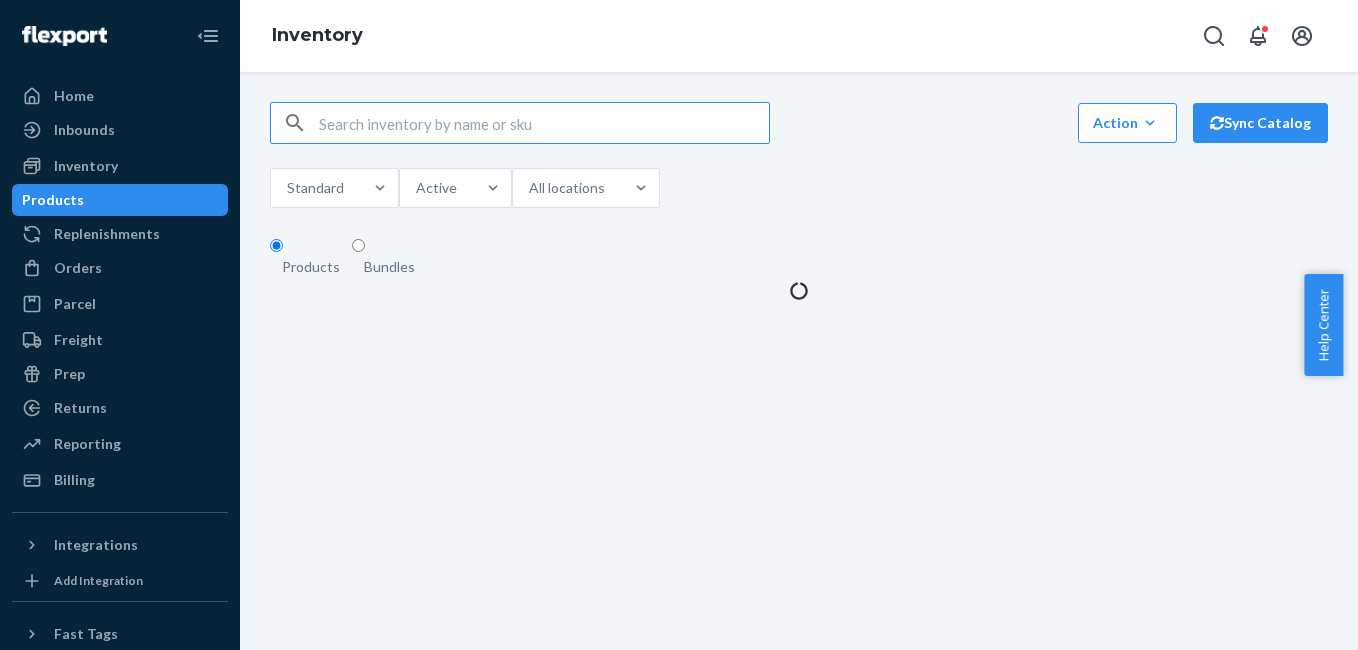 click at bounding box center [544, 123] 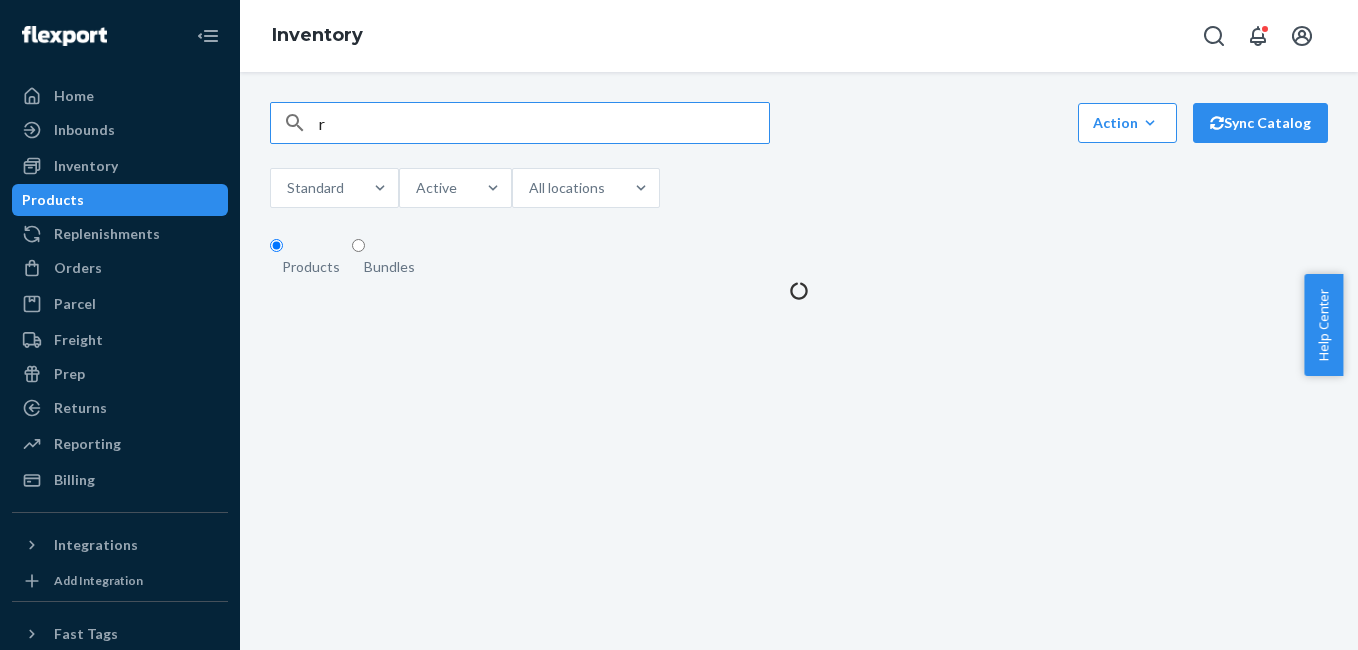 type on "rv" 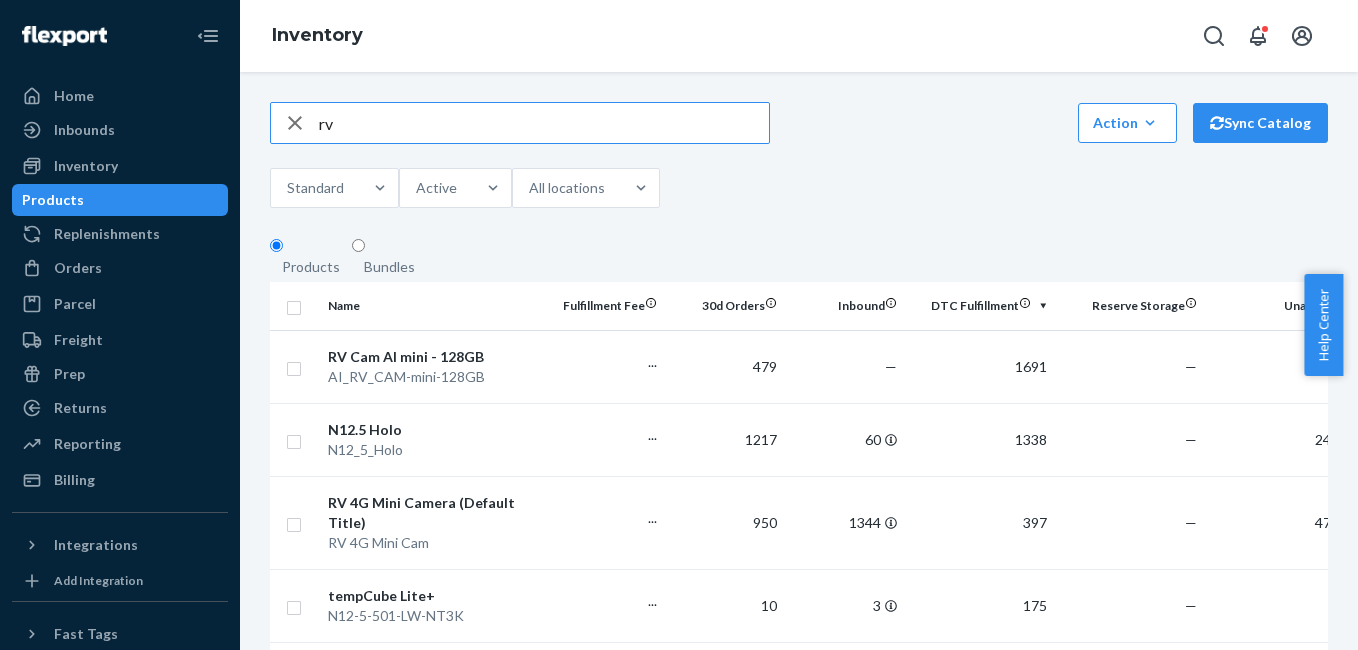 click on "rv" at bounding box center (544, 123) 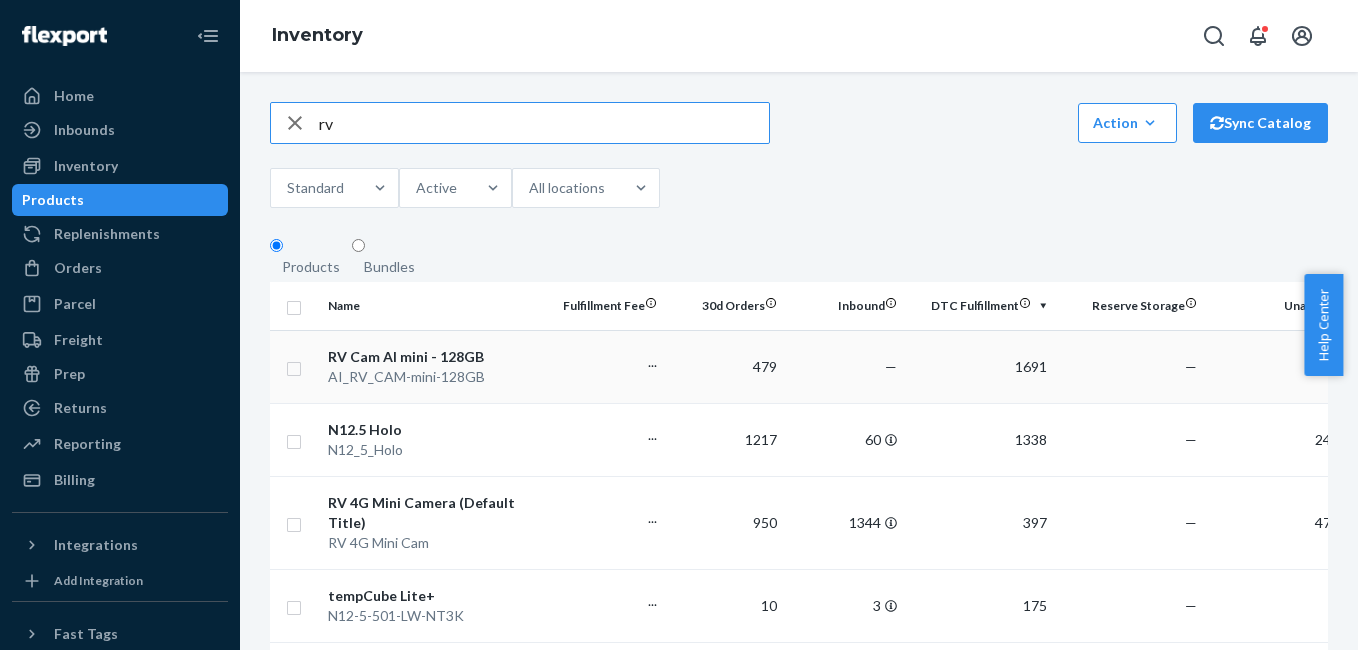 click on "RV Cam AI mini - 128GB" at bounding box center [432, 357] 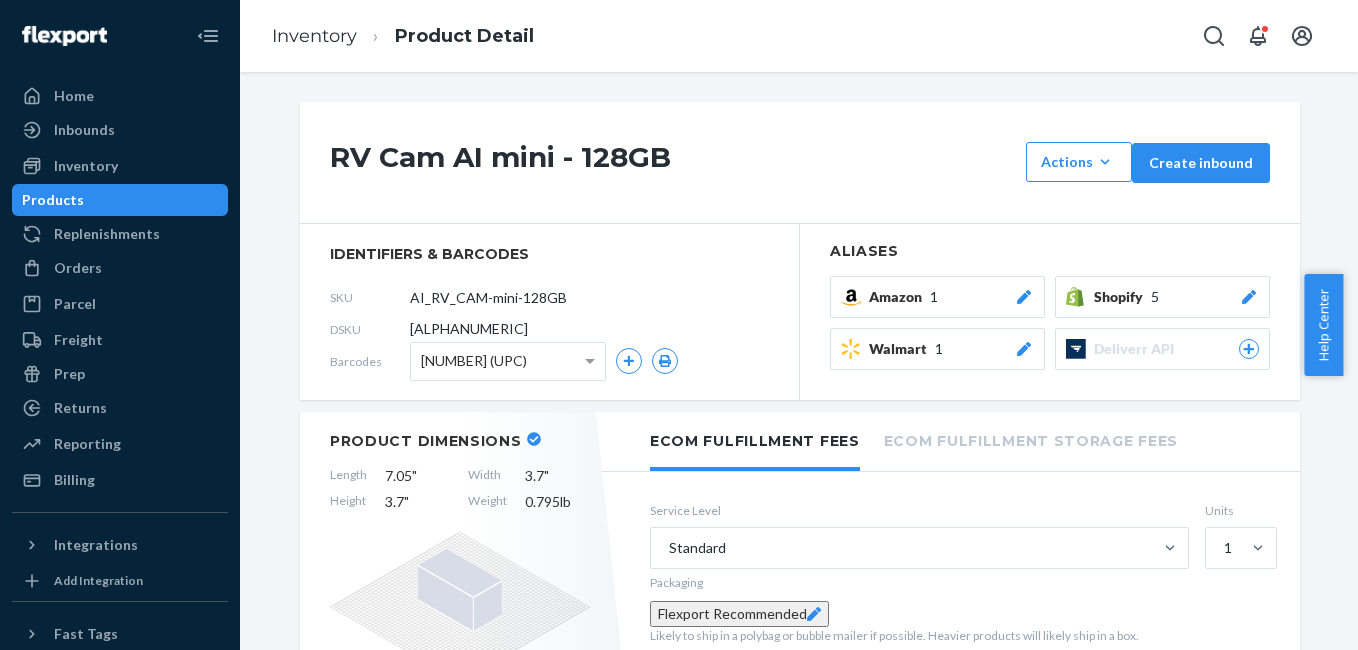 click on "RV Cam AI mini - 128GB Actions Hide Request removal Create inbound" at bounding box center [800, 163] 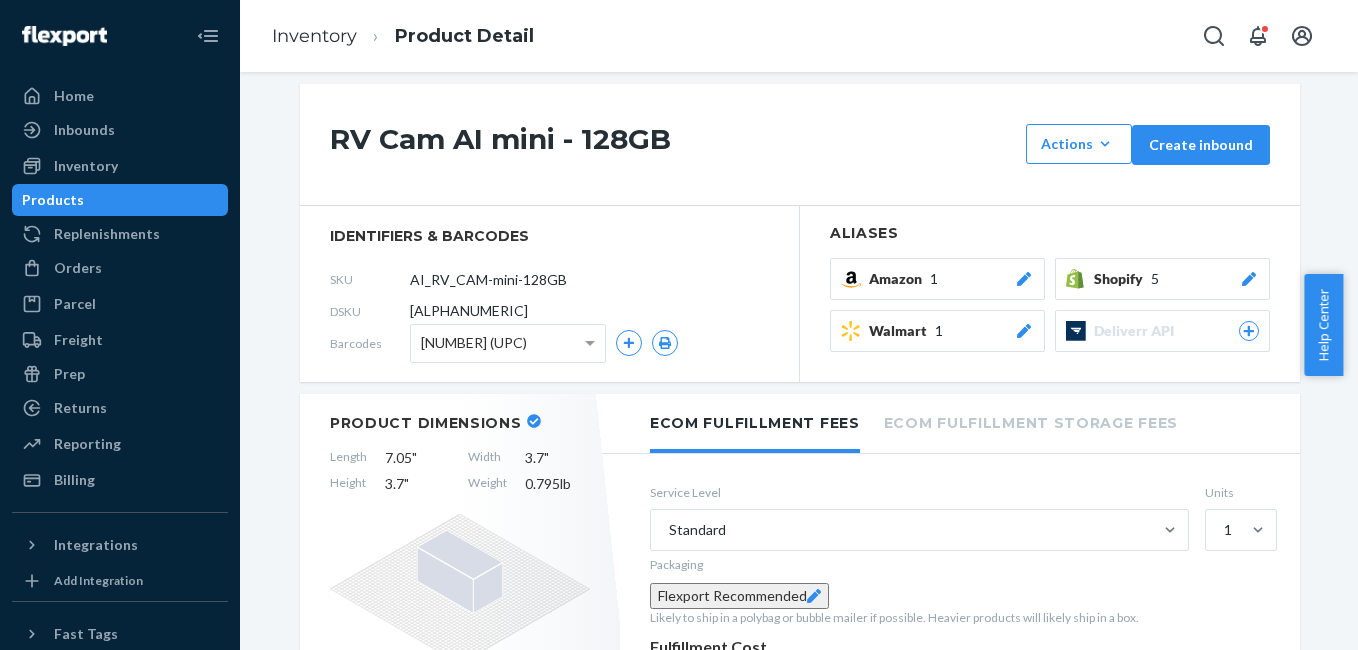 scroll, scrollTop: 73, scrollLeft: 0, axis: vertical 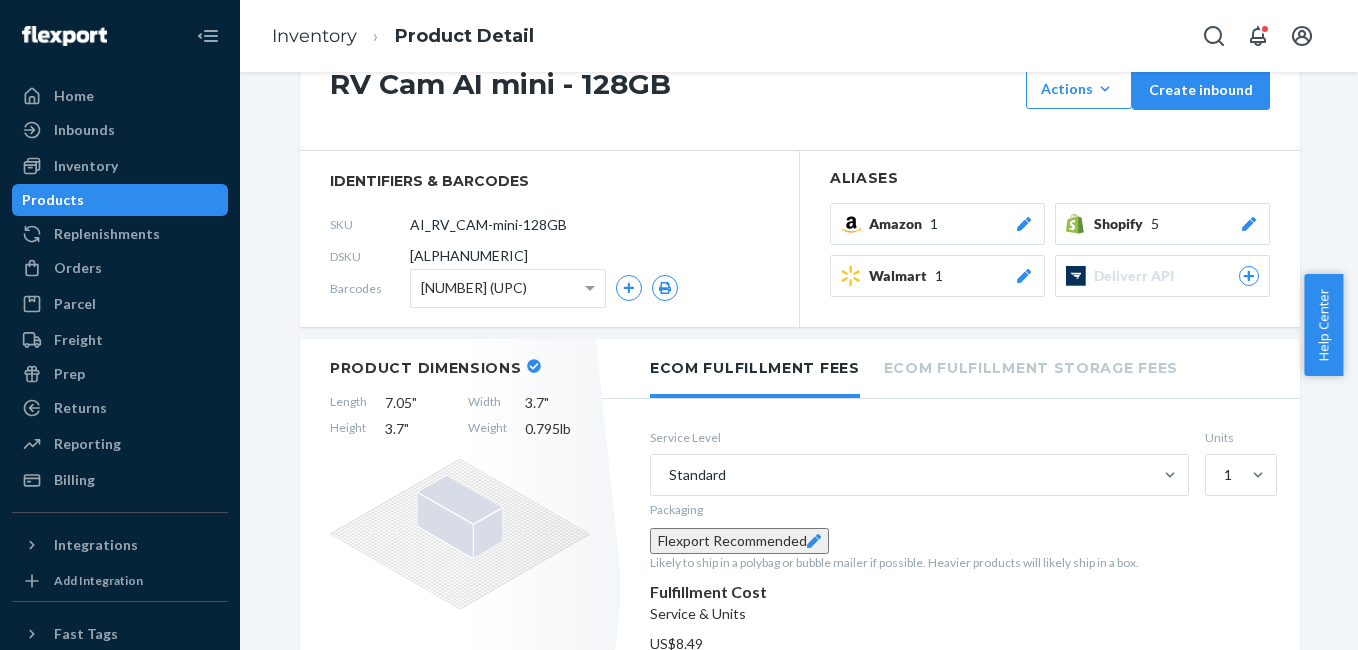 click 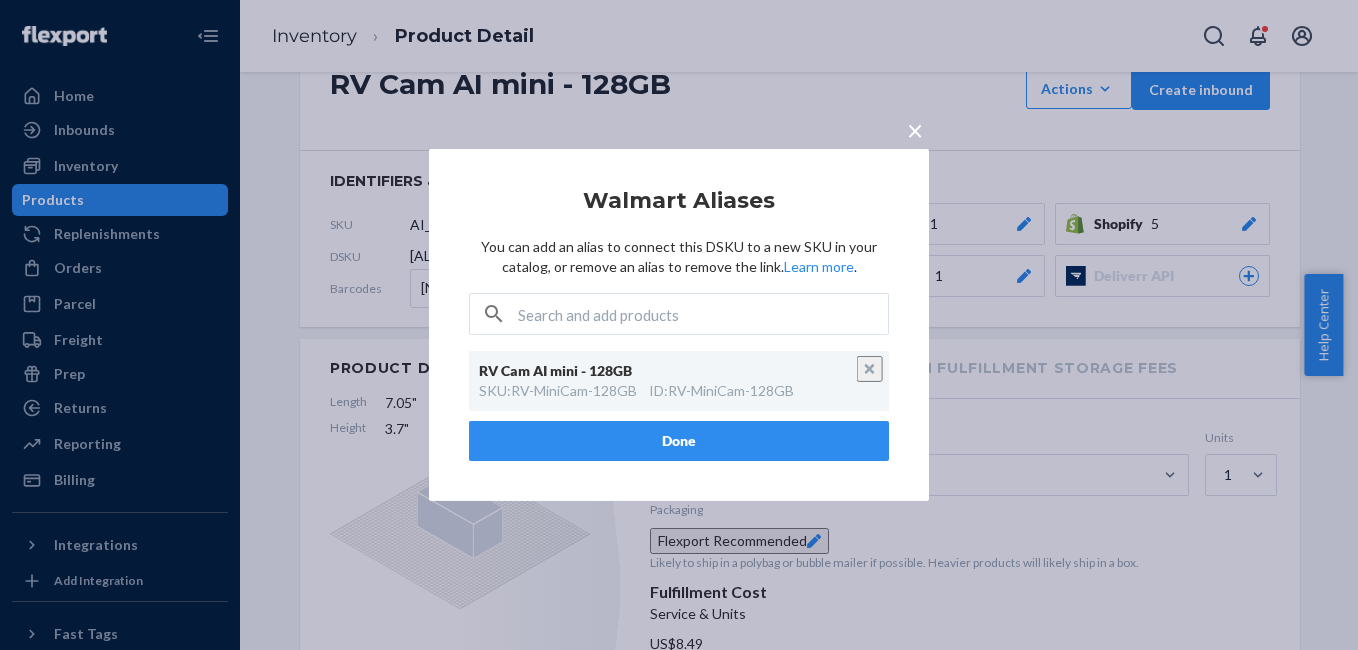 click on "×" at bounding box center [915, 130] 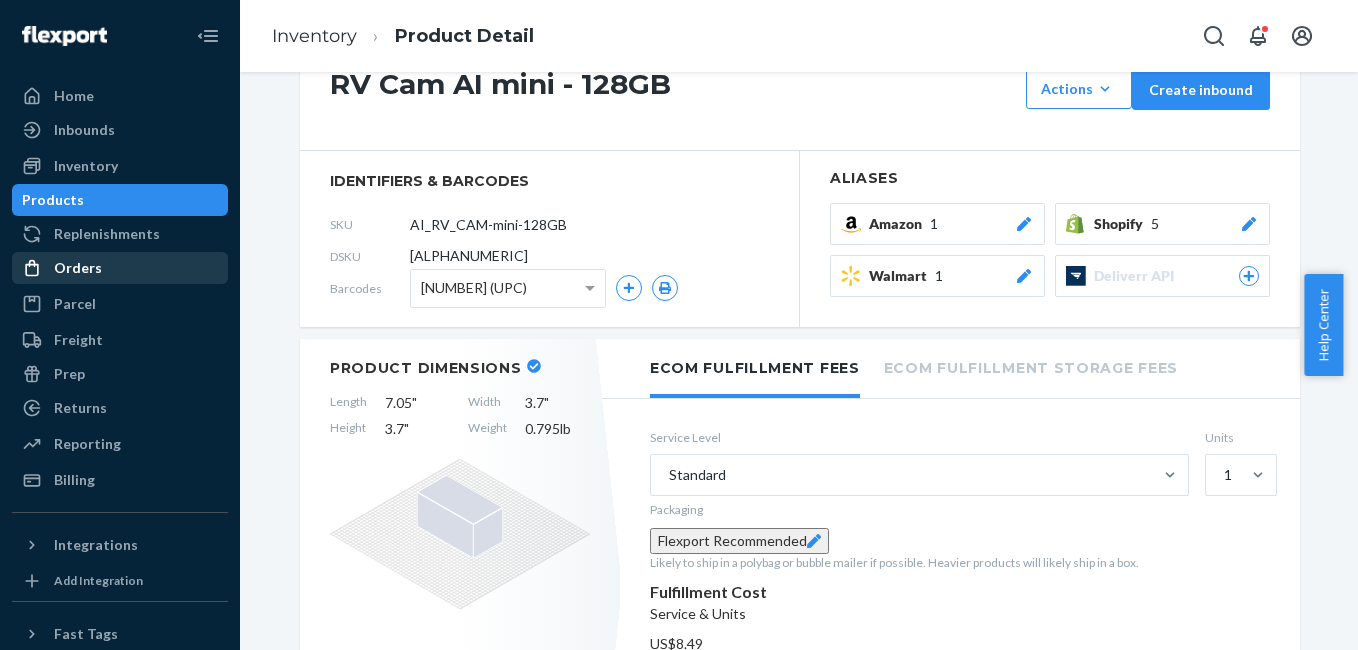 click on "Orders" at bounding box center (120, 268) 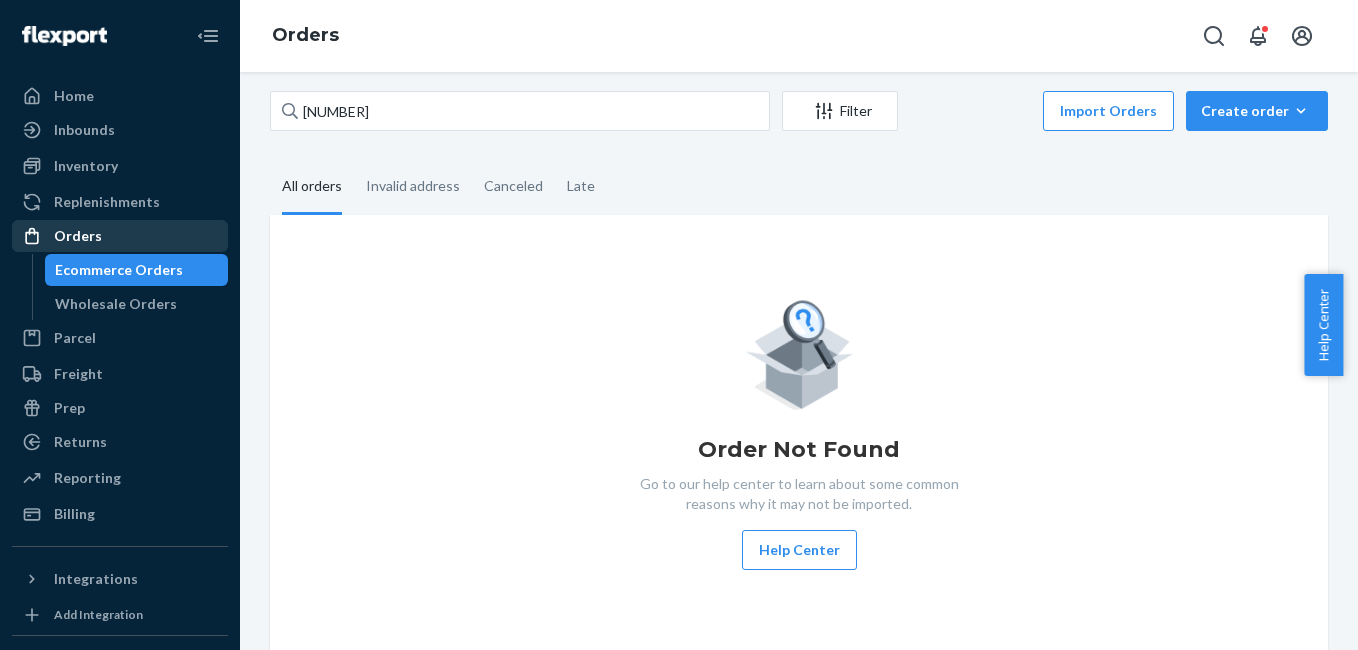 scroll, scrollTop: 0, scrollLeft: 0, axis: both 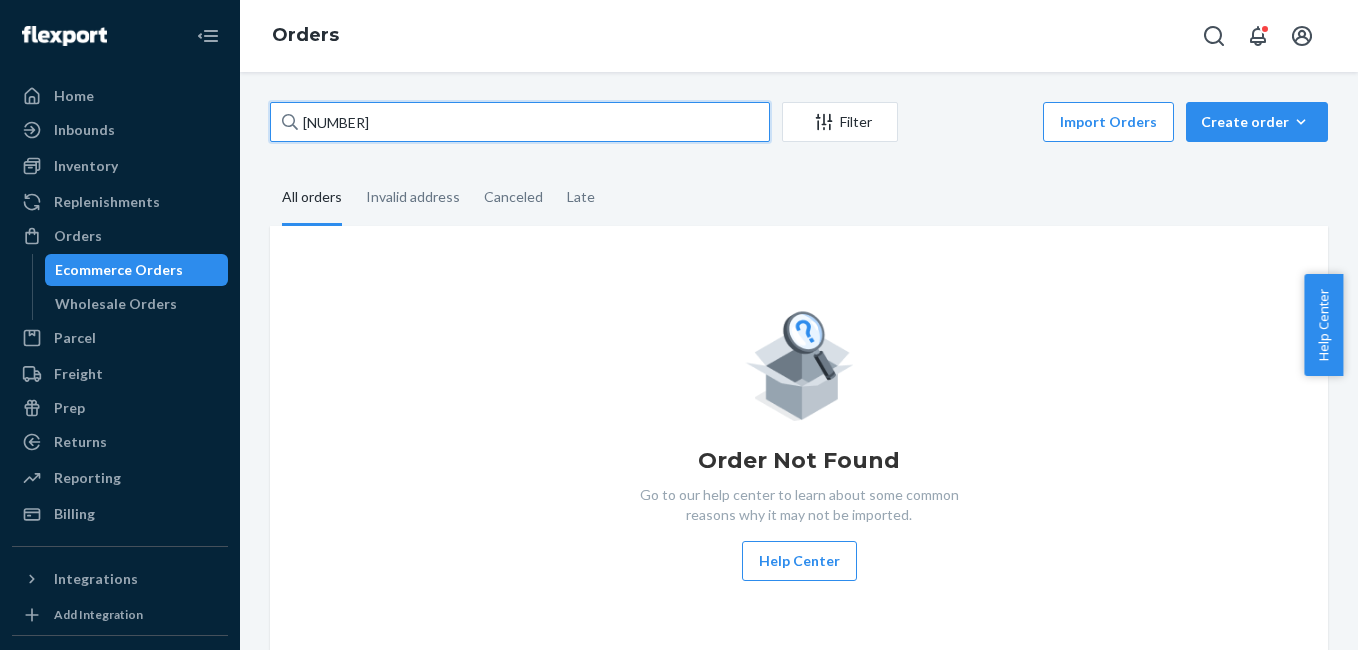 click on "[NUMBER]" at bounding box center [520, 122] 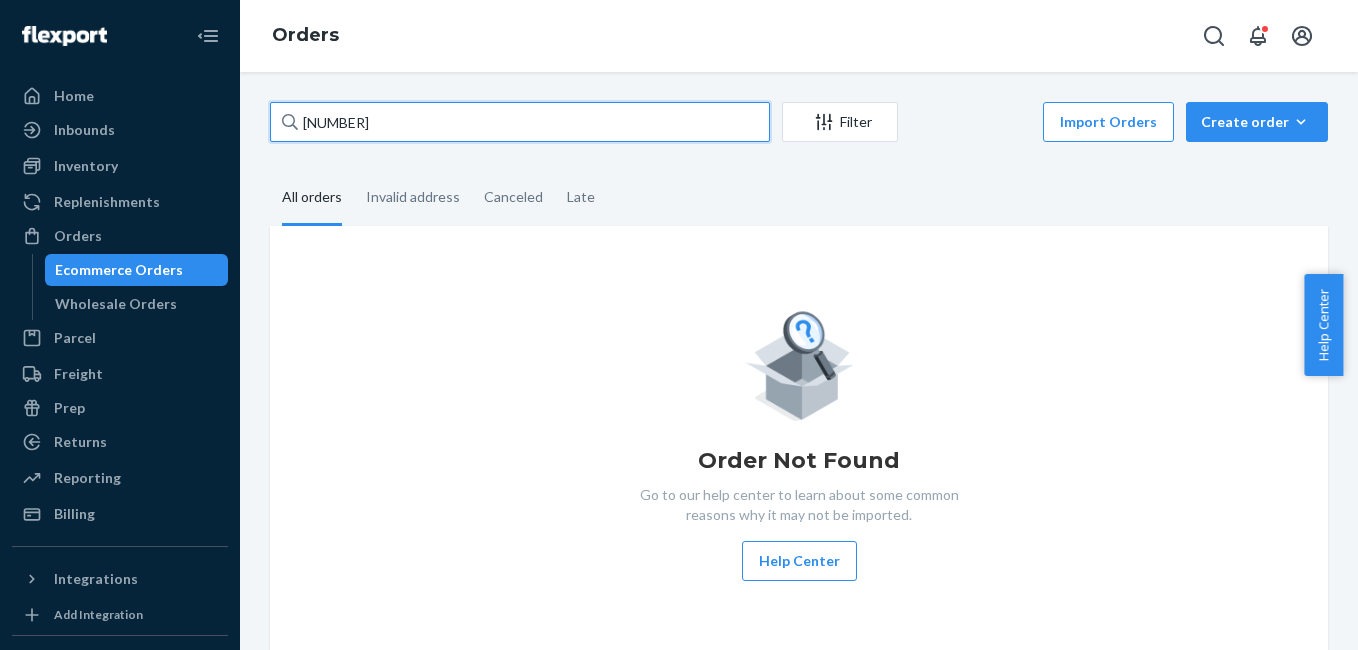 paste on "[NUMBER]" 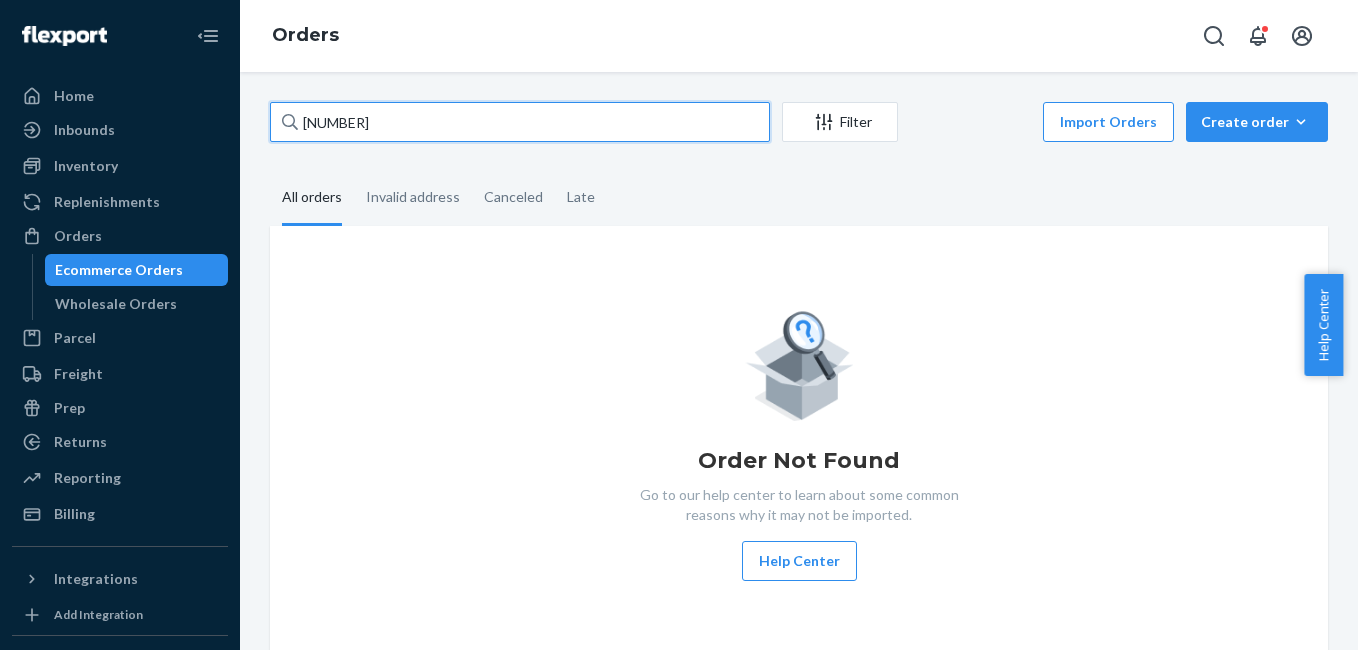 type on "[NUMBER]" 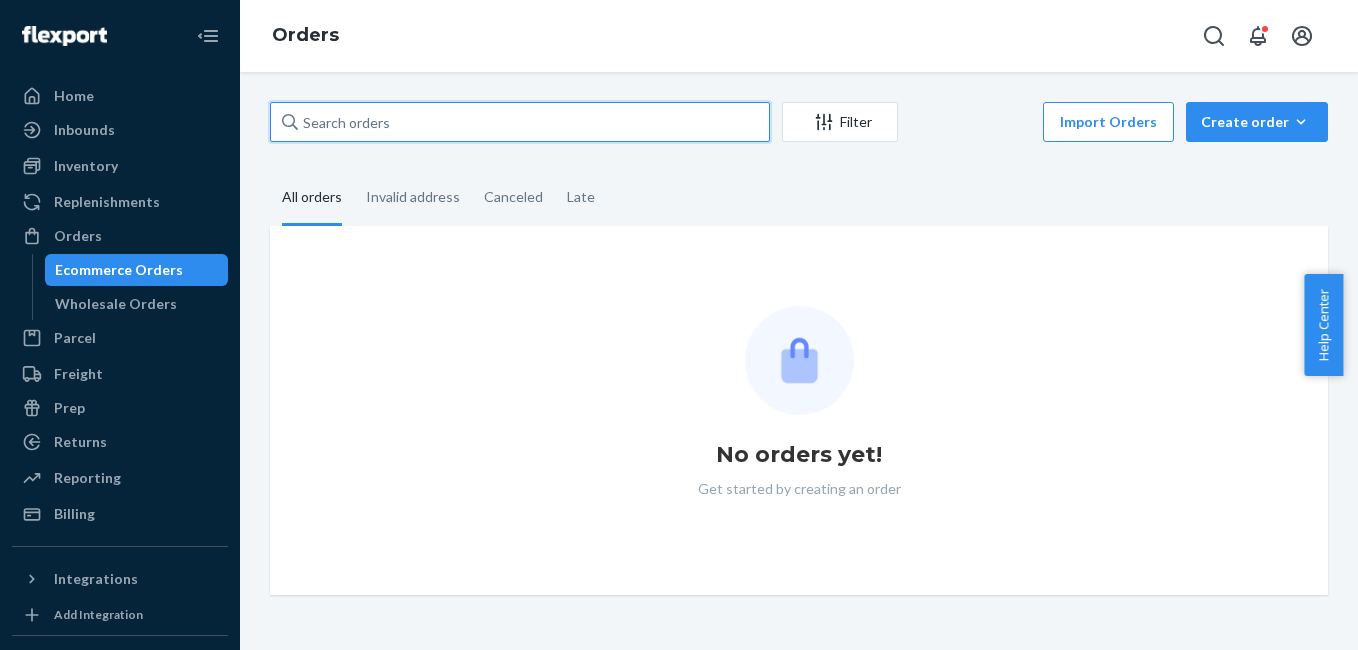 click at bounding box center (520, 122) 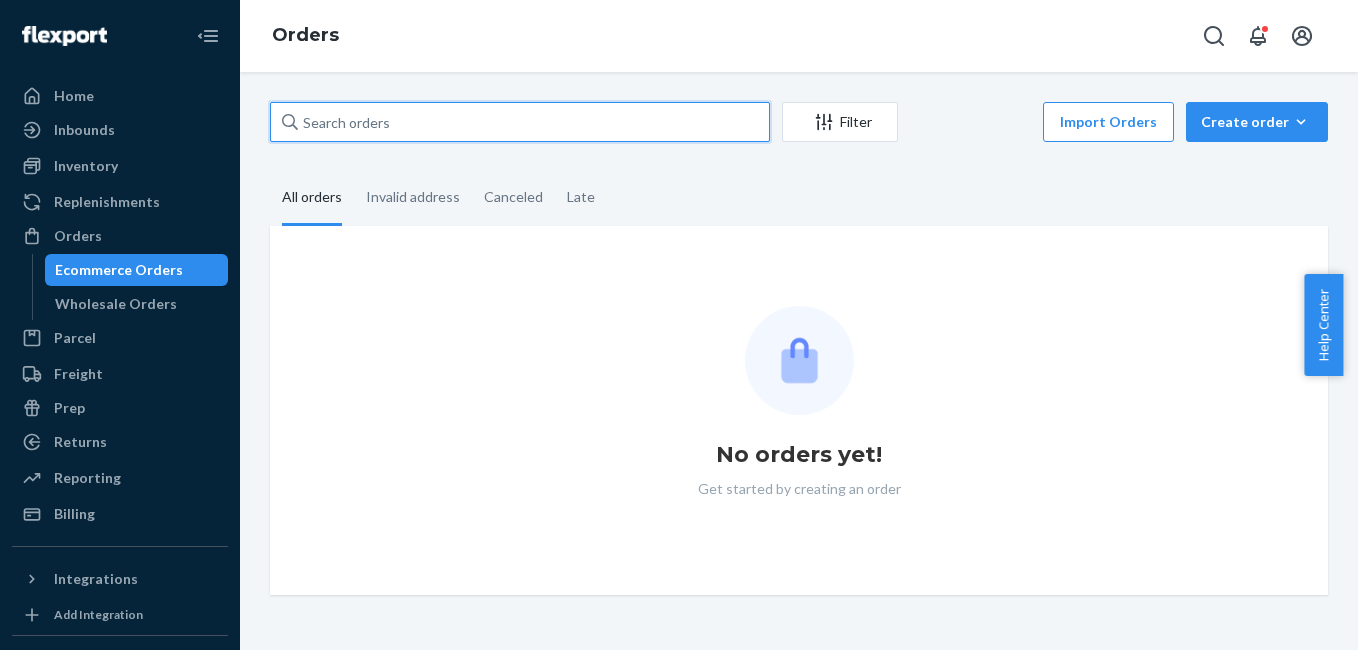 paste on "[NUMBER]" 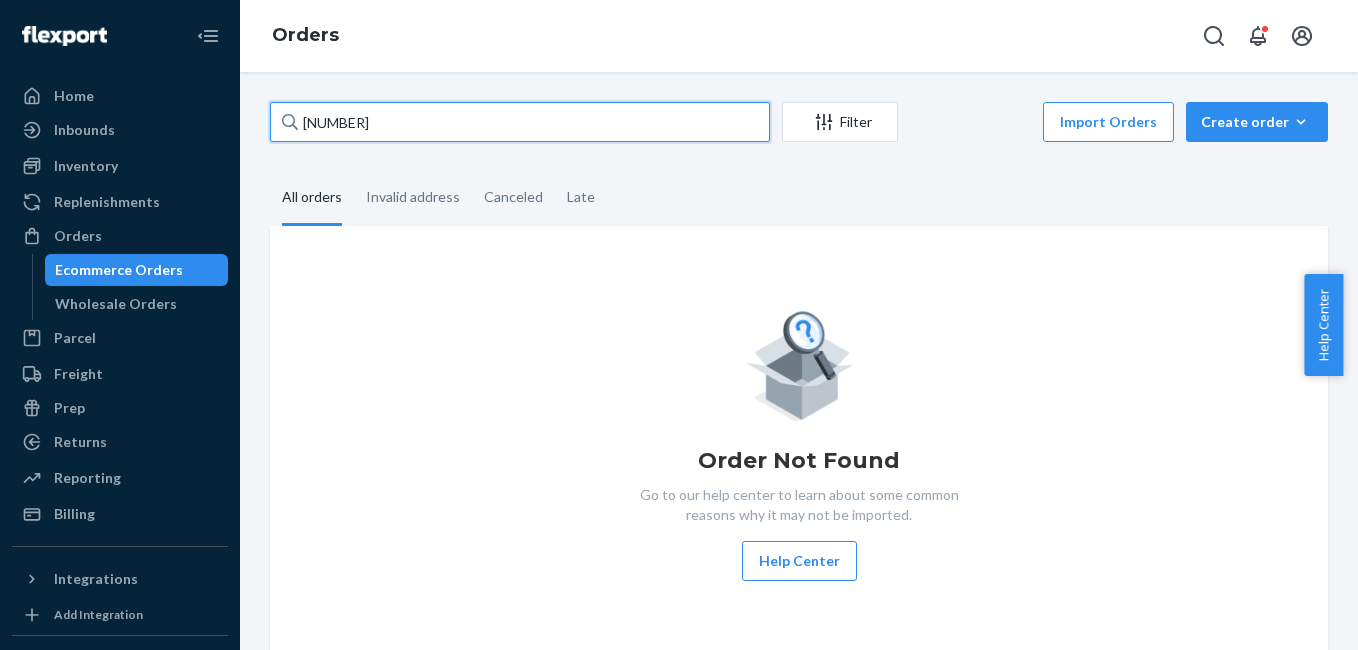 type on "[NUMBER]" 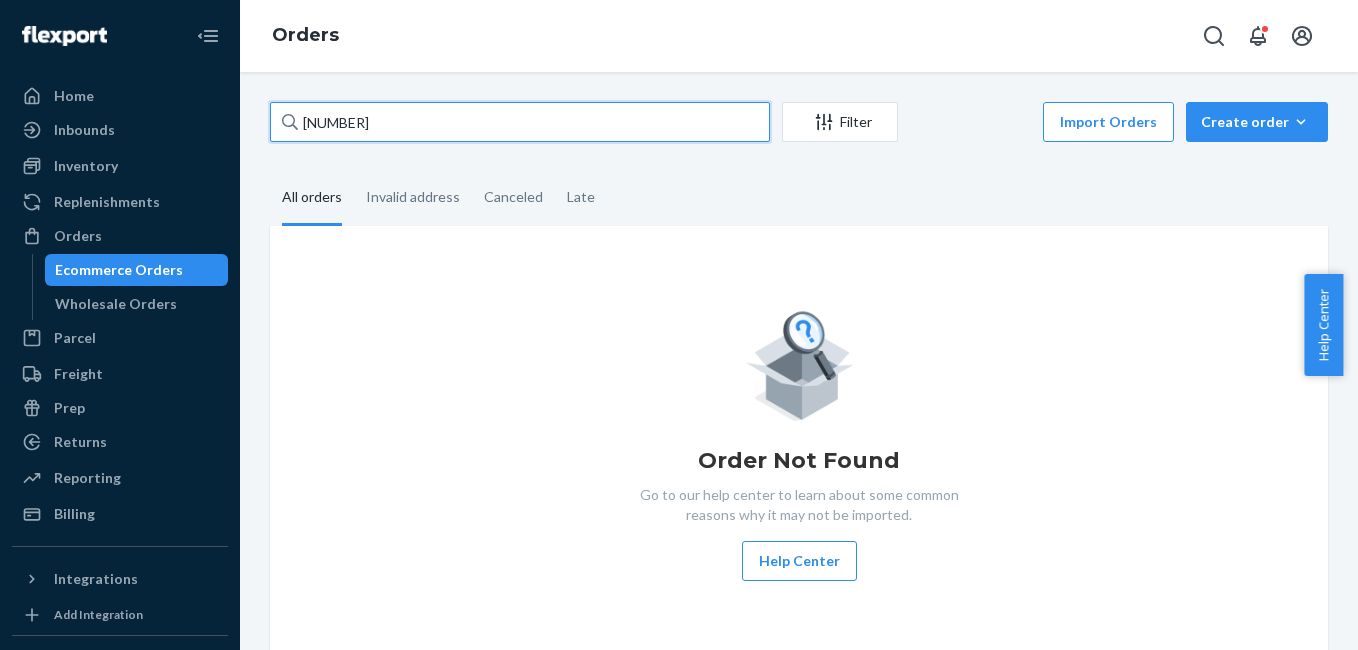click on "[NUMBER]" at bounding box center [520, 122] 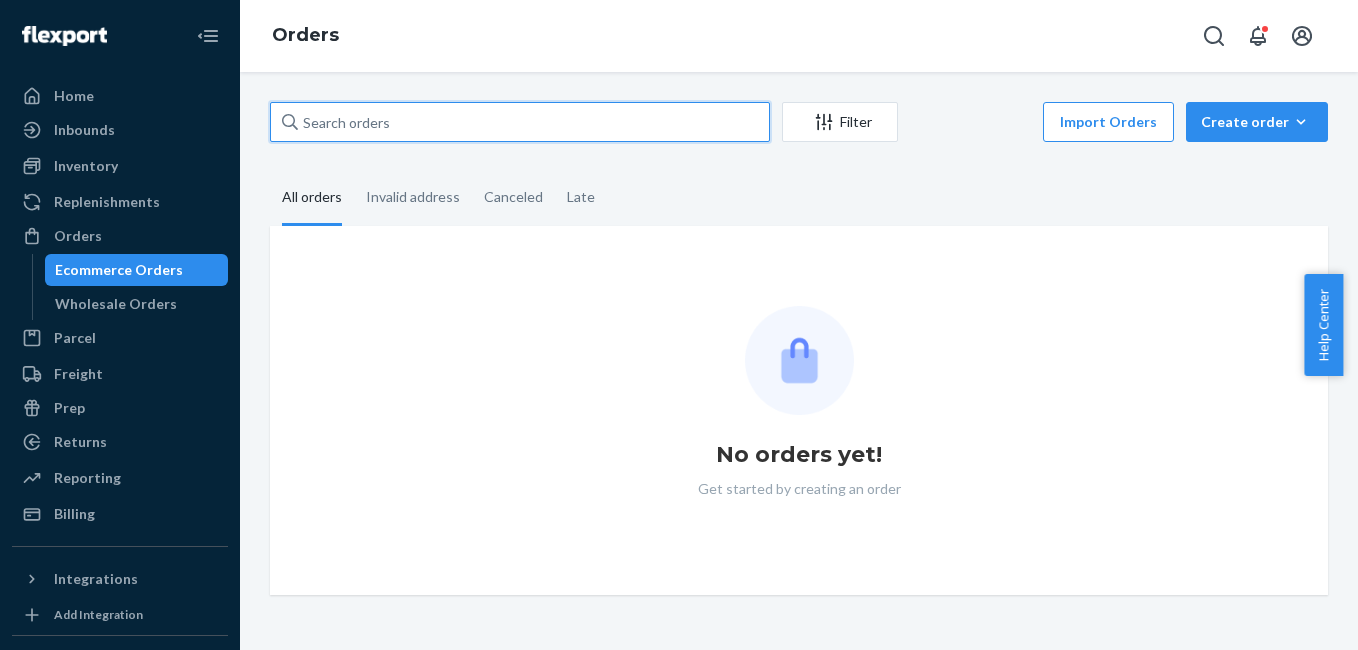click at bounding box center (520, 122) 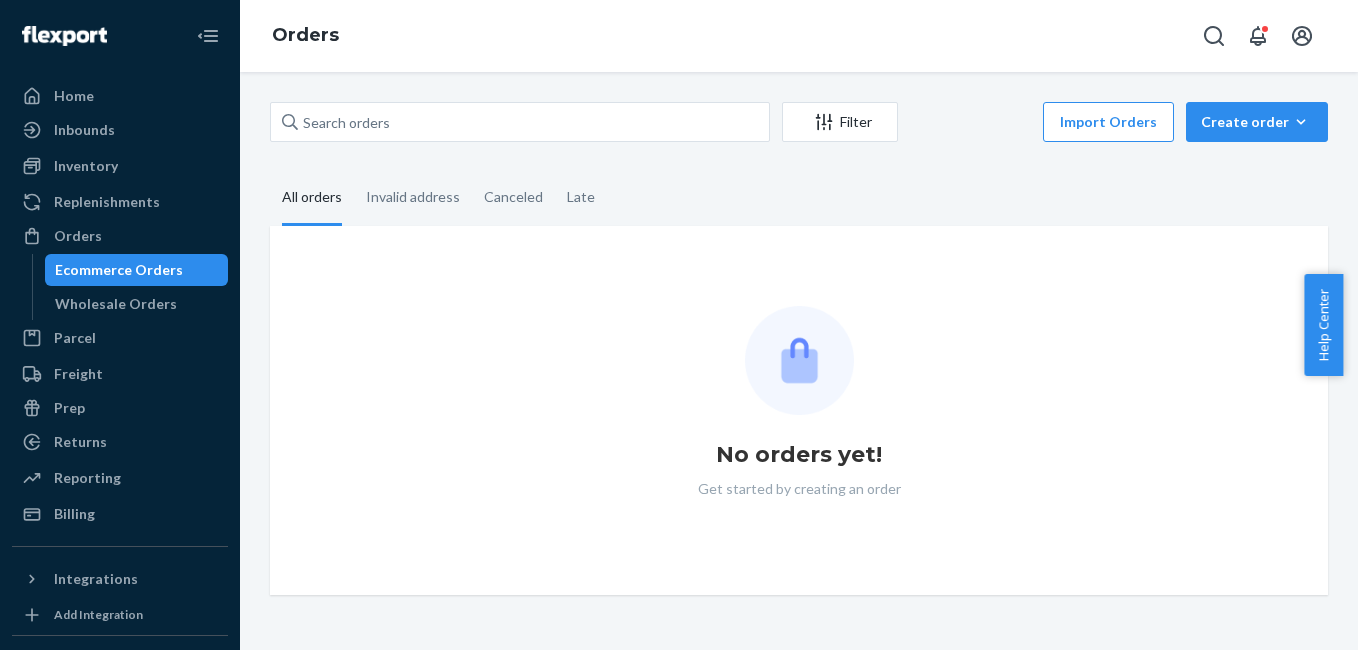 click on "Filter Import Orders Create order Ecommerce order Removal order All orders Invalid address Canceled Late No orders yet! Get started by creating an order" at bounding box center [799, 361] 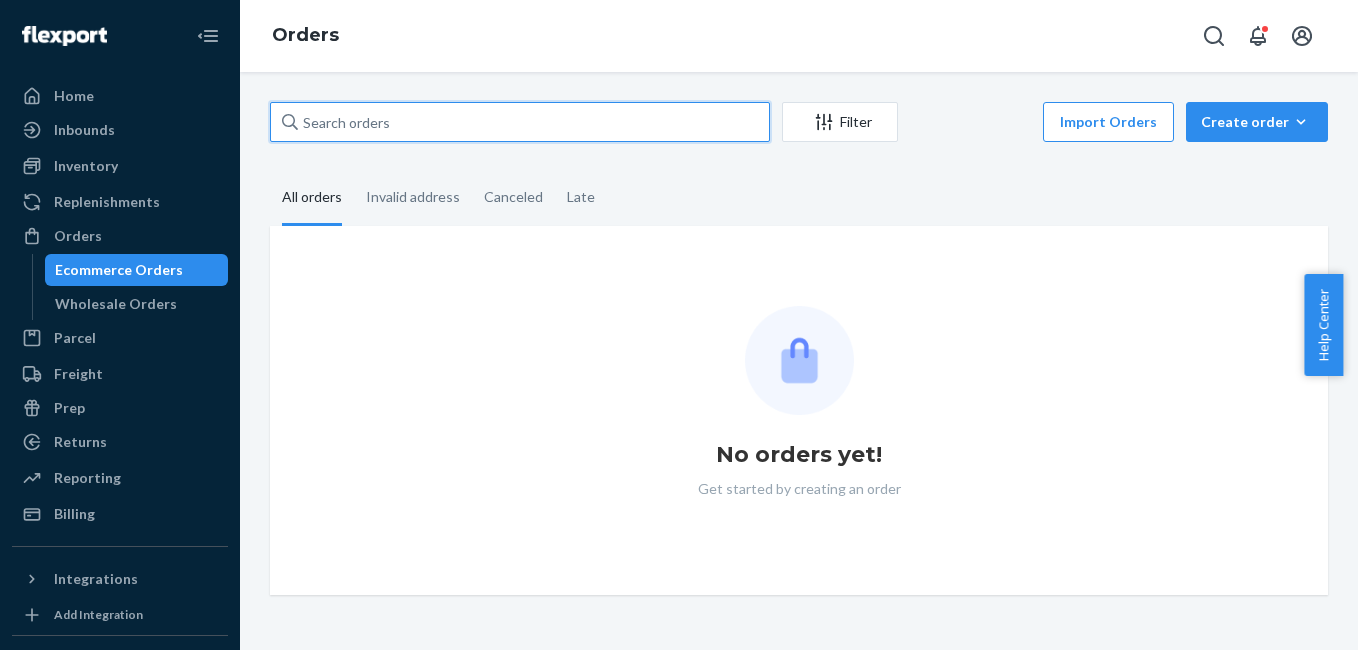 click at bounding box center (520, 122) 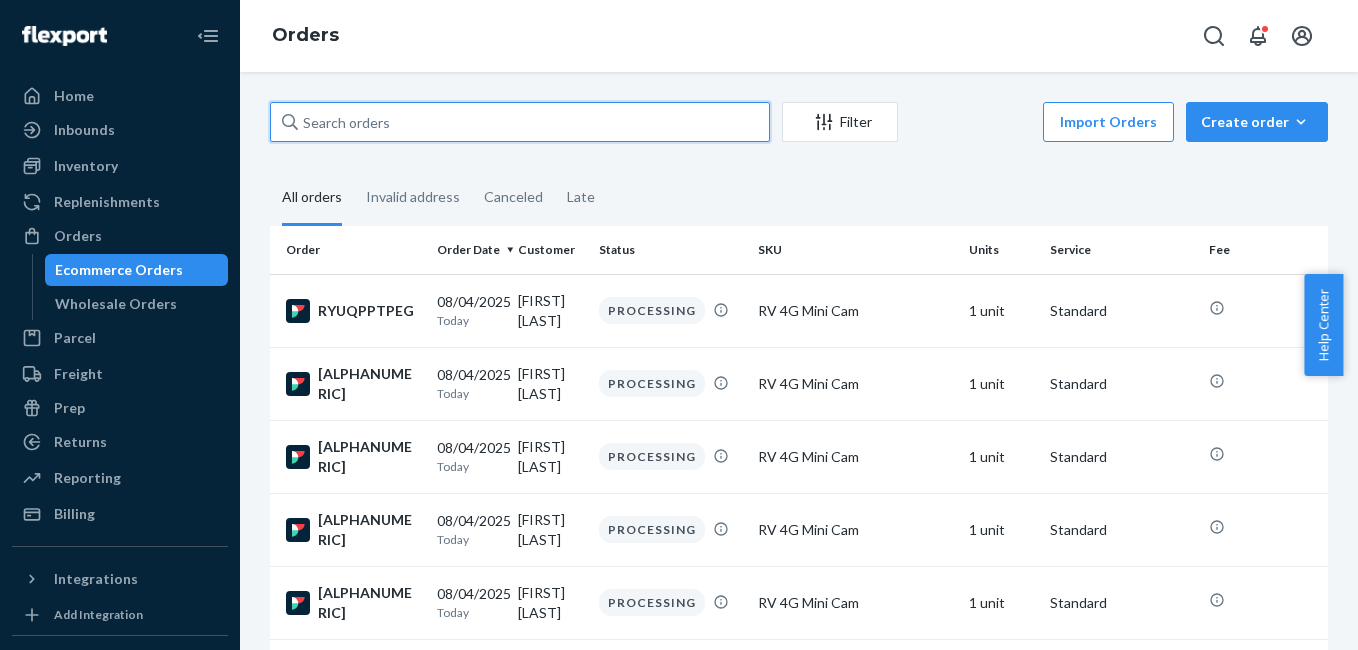 paste on "[NUMBER]" 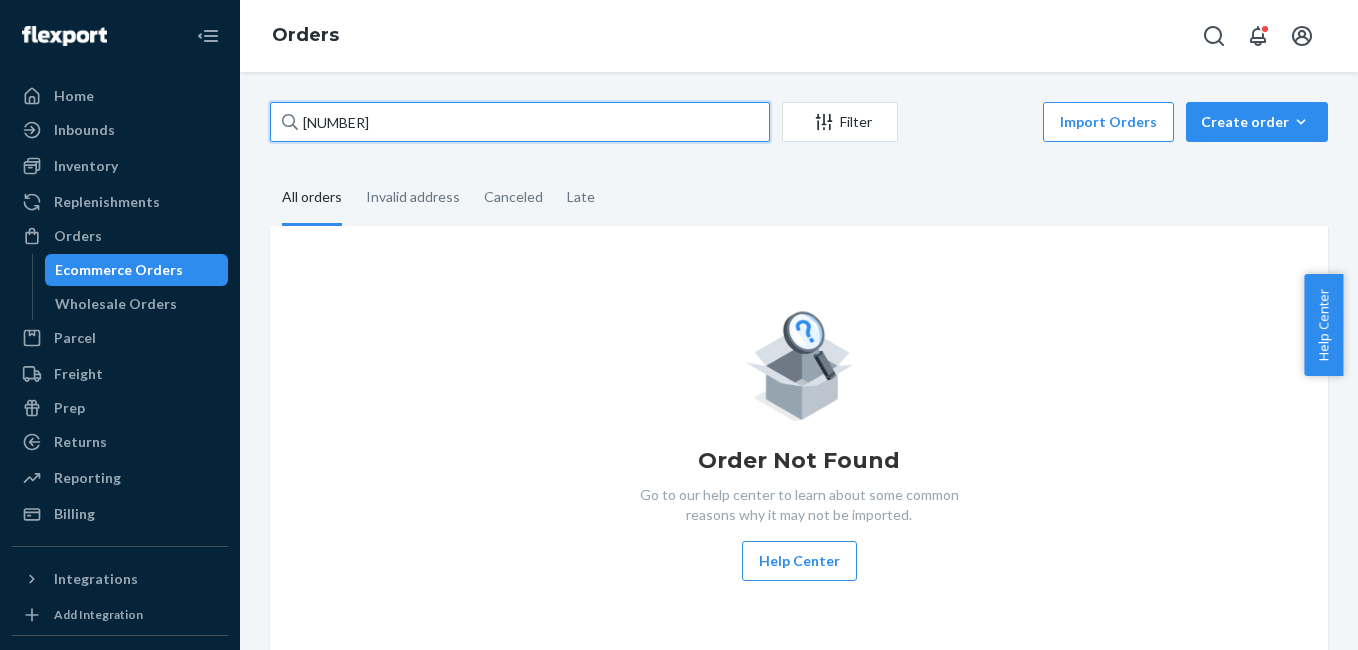 click on "[NUMBER]" at bounding box center [520, 122] 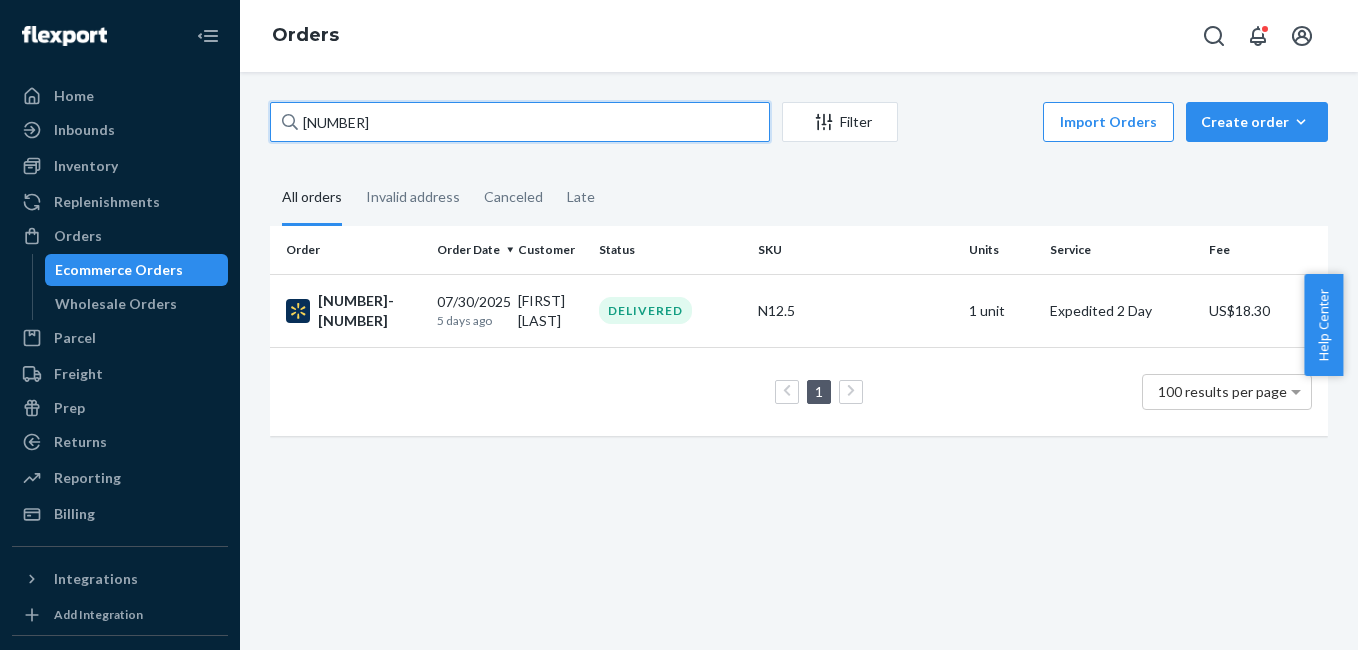 click on "[NUMBER]" at bounding box center [520, 122] 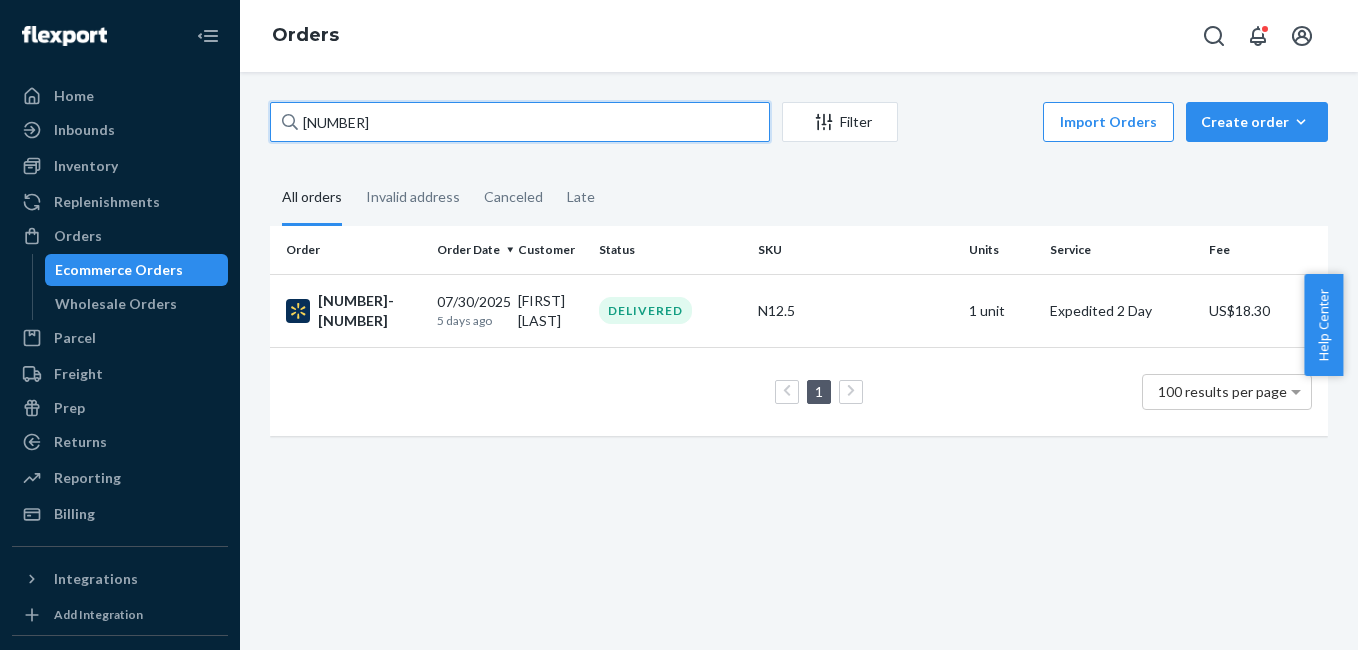 paste on "[NUMBER]" 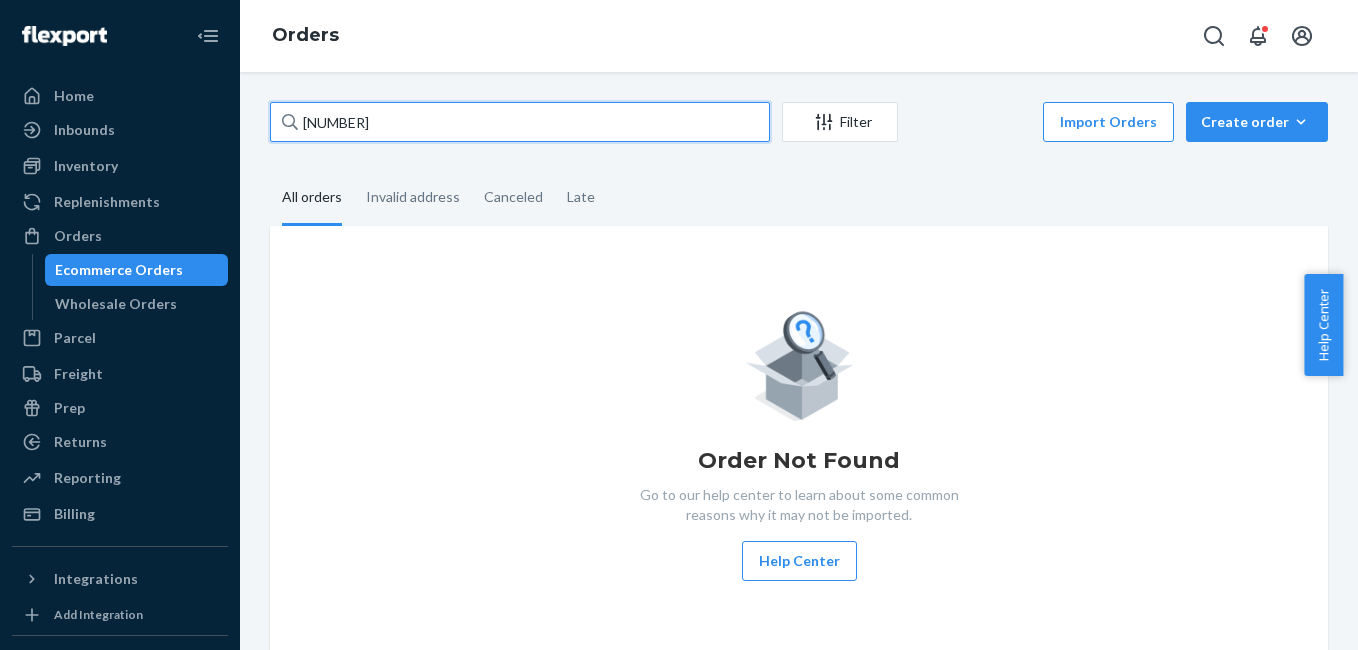 type on "[NUMBER]" 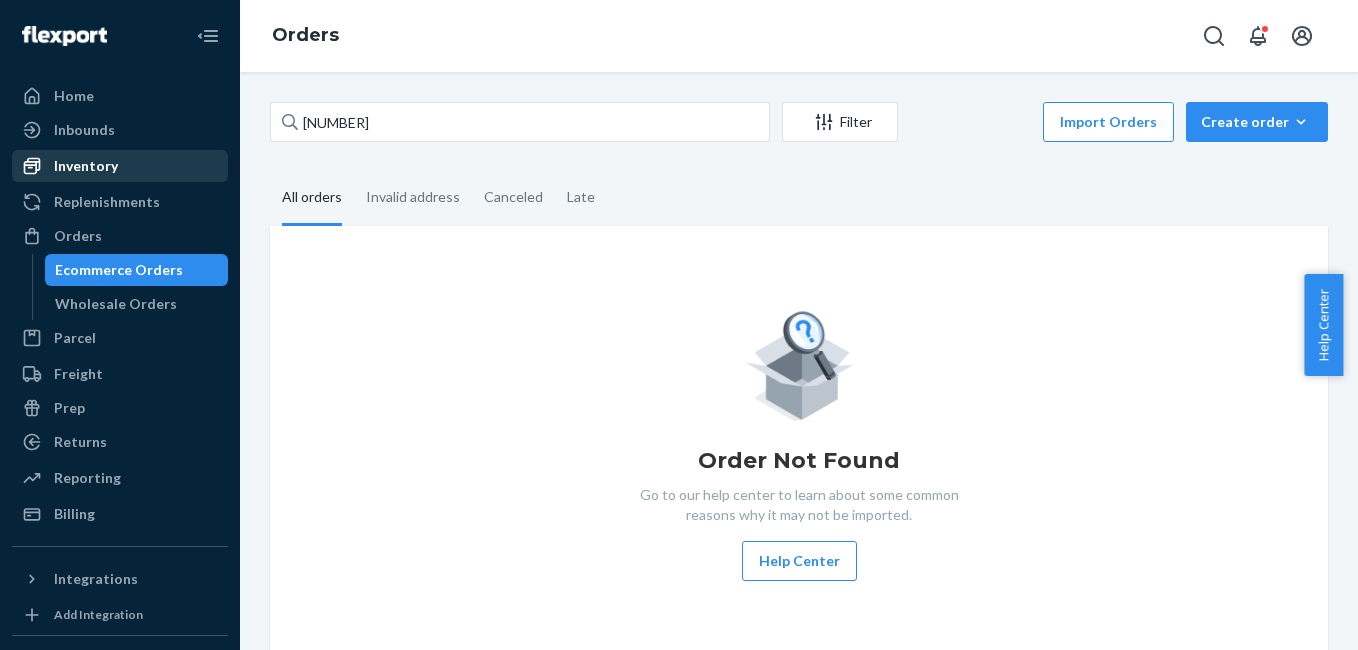 click on "Inventory" at bounding box center (86, 166) 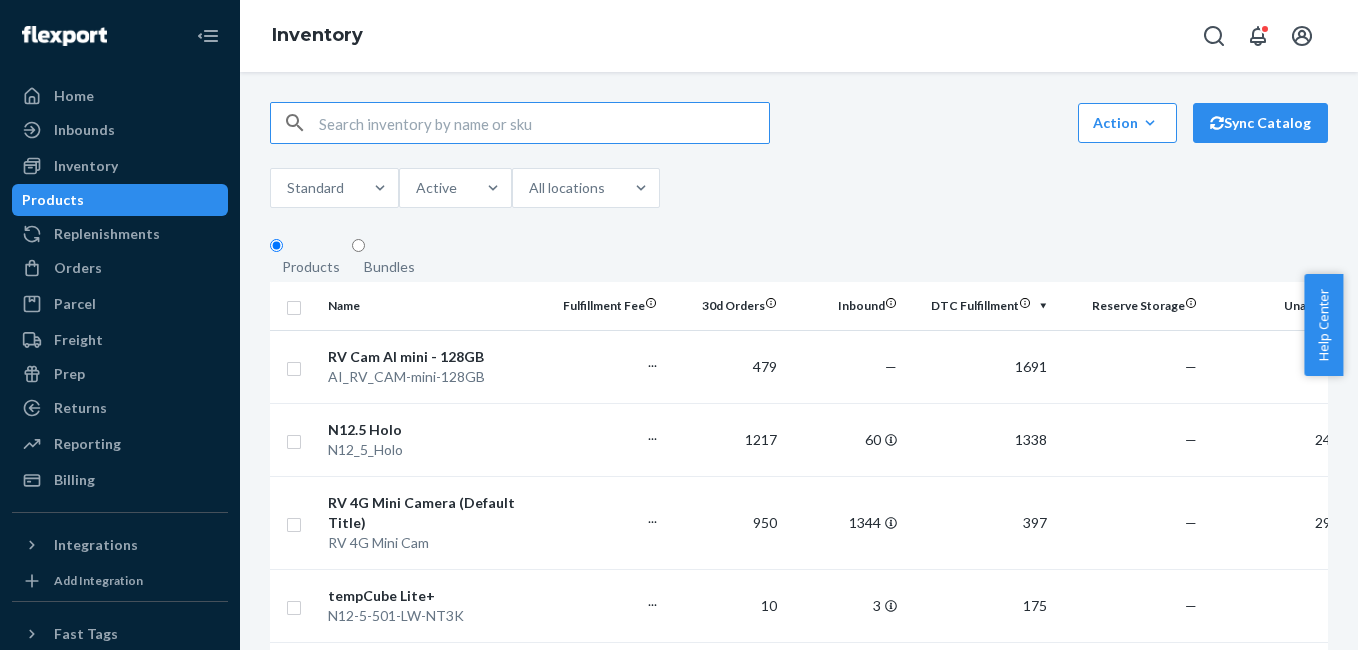 click at bounding box center (544, 123) 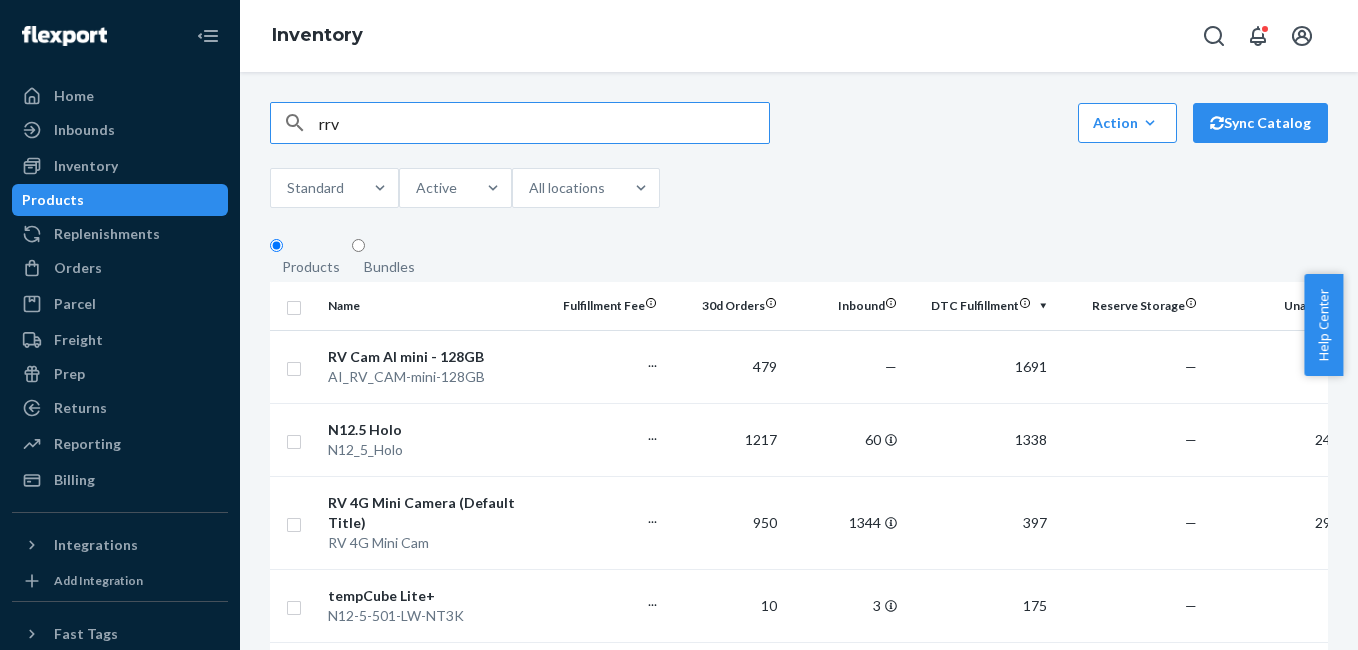 click on "RV Cam AI mini - 128GB" at bounding box center [432, 357] 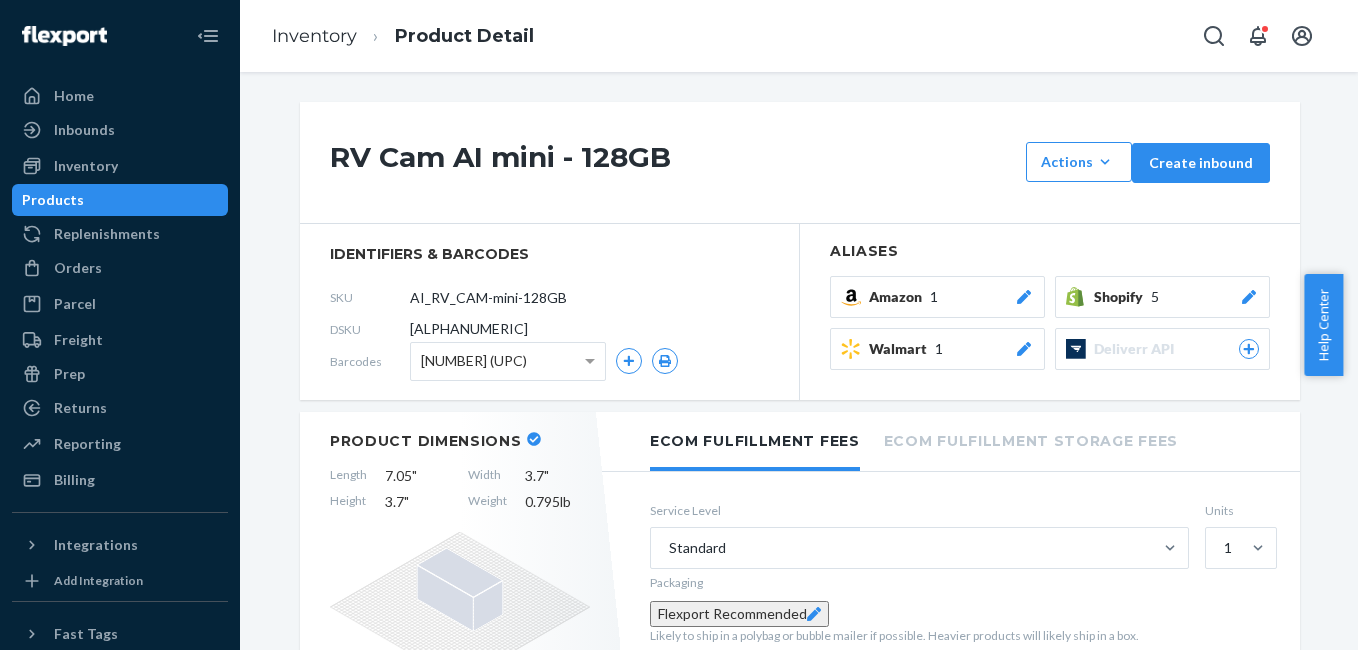 click 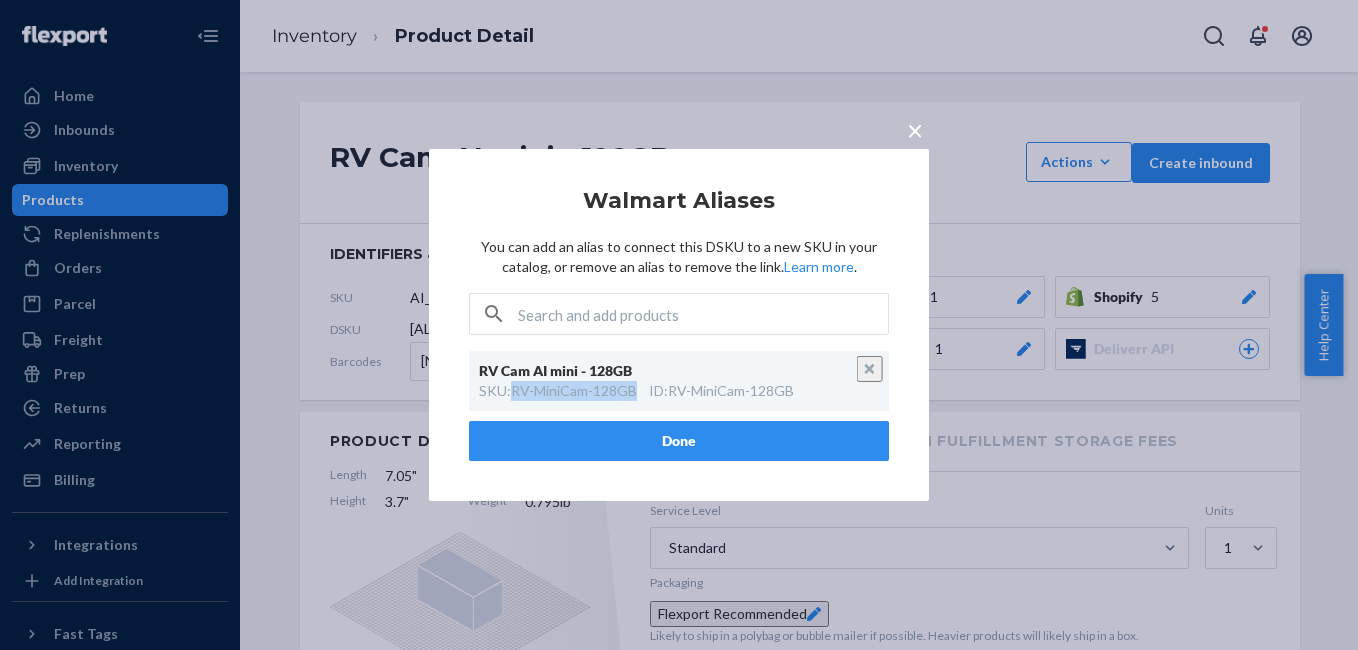 copy on "RV-MiniCam-128GB" 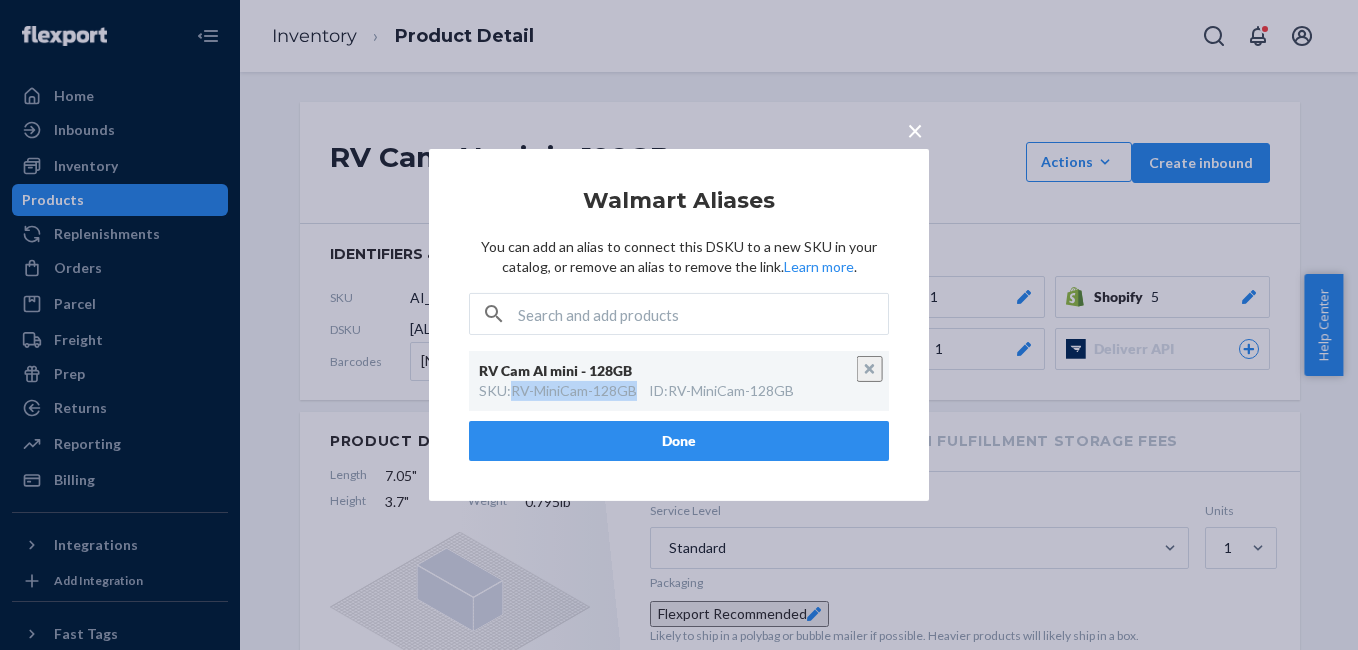 click on "×" at bounding box center (915, 130) 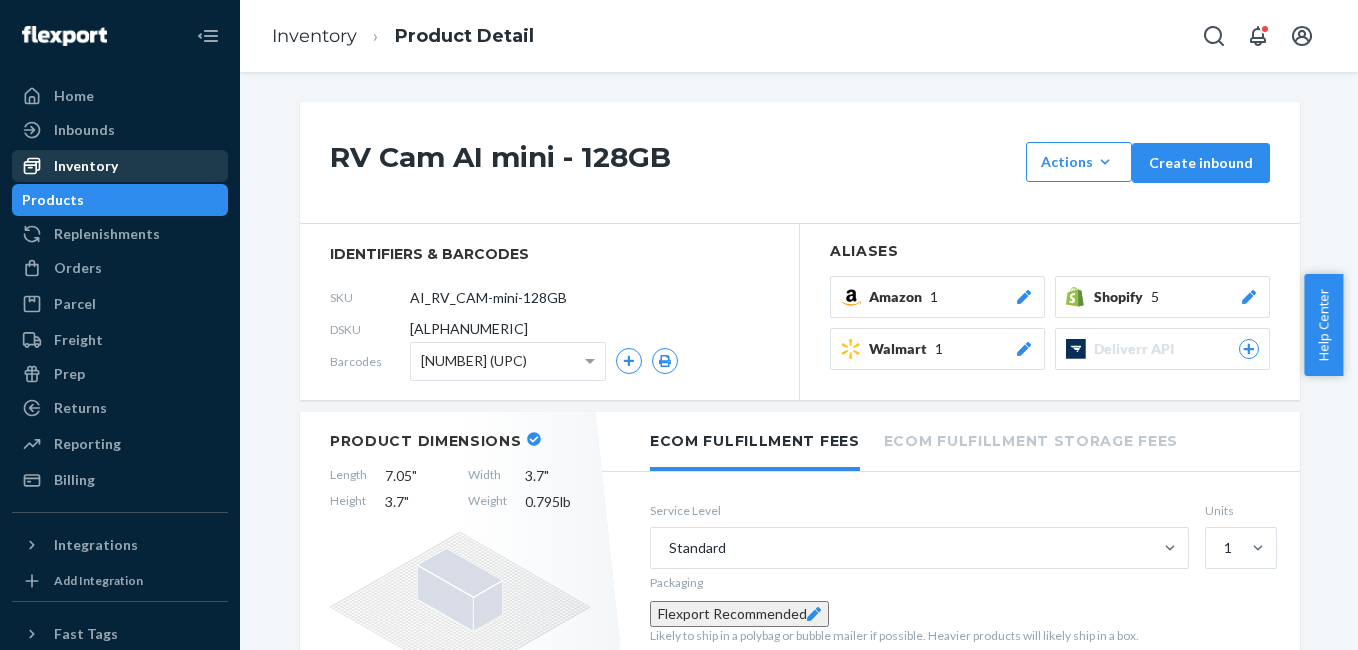 click on "Inventory" at bounding box center [120, 166] 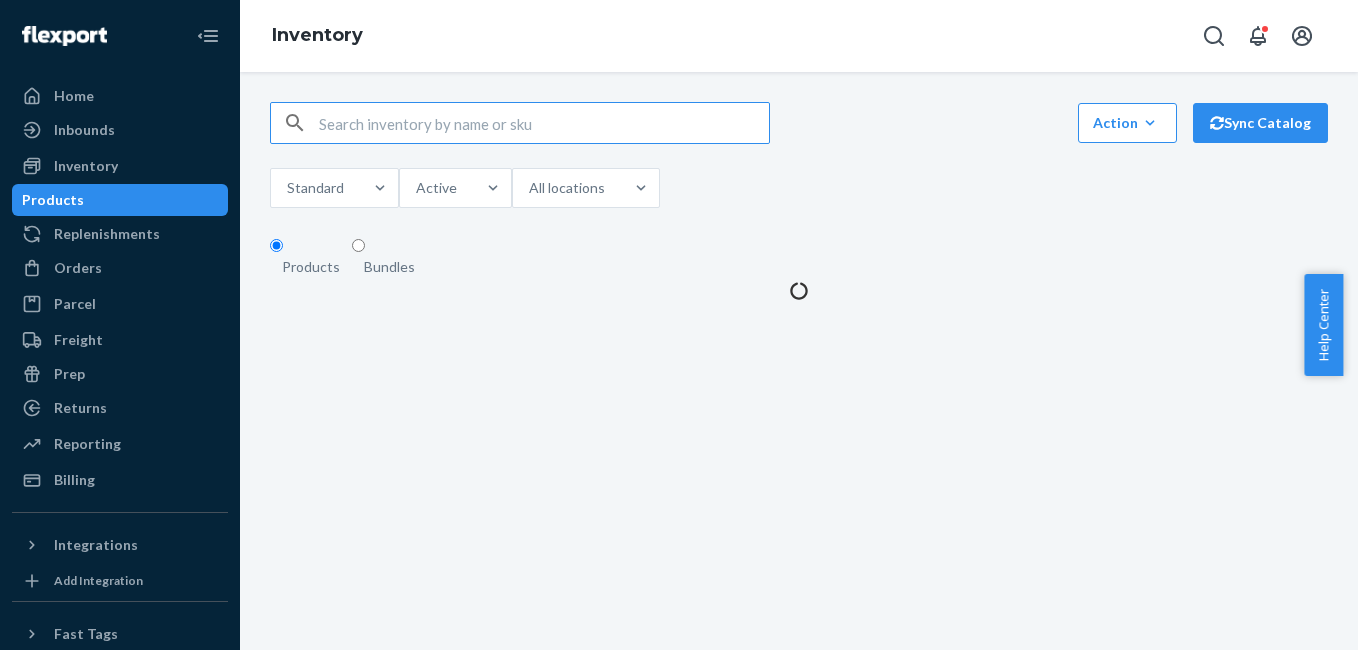 click at bounding box center [544, 123] 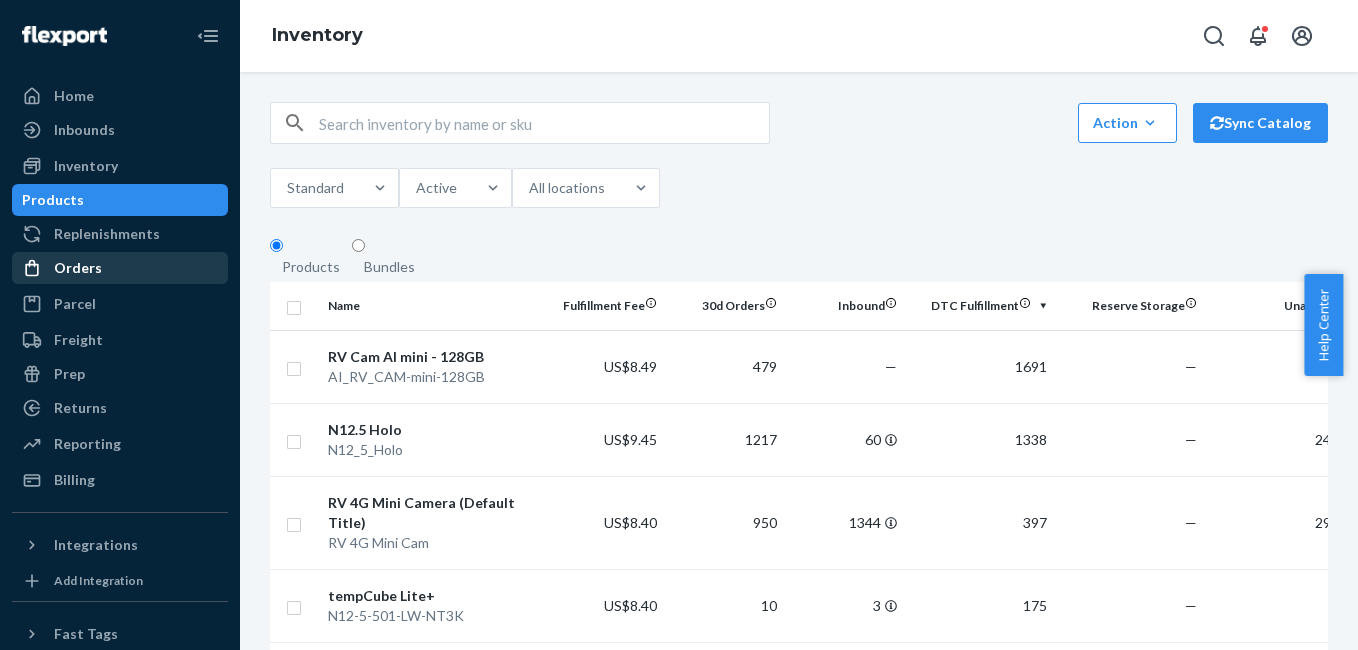 click on "Orders" at bounding box center [120, 268] 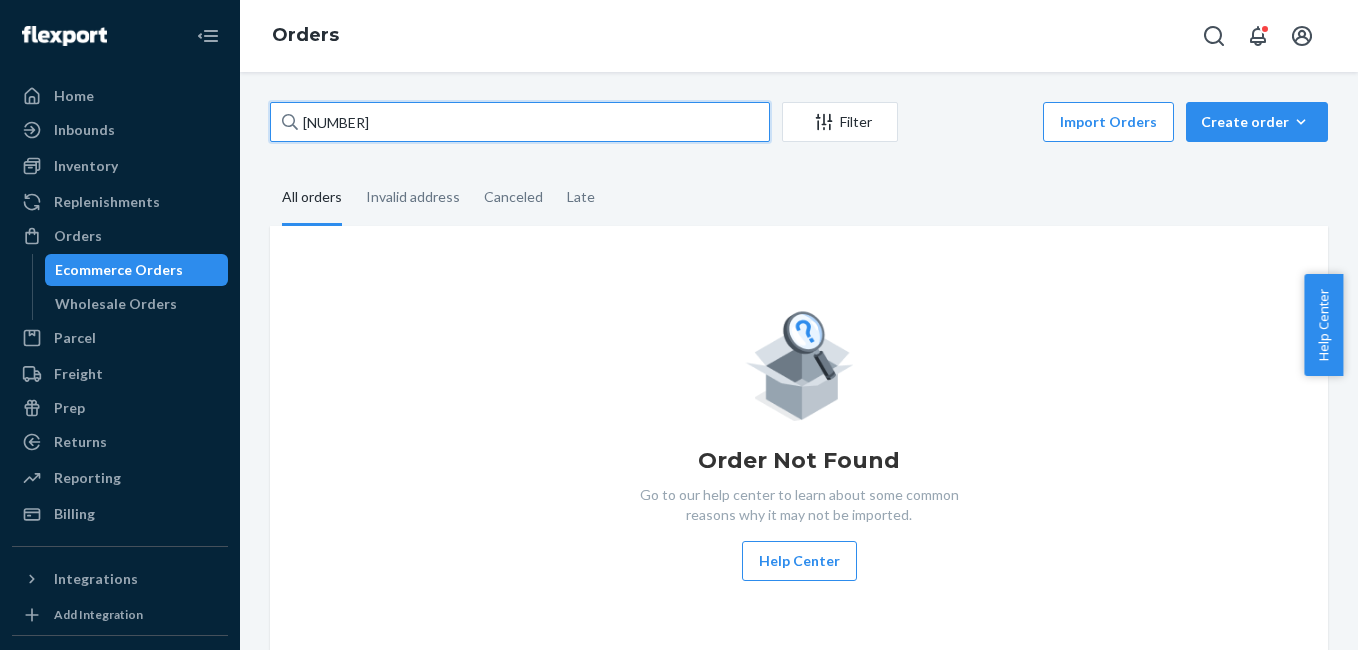 click on "[NUMBER]" at bounding box center [520, 122] 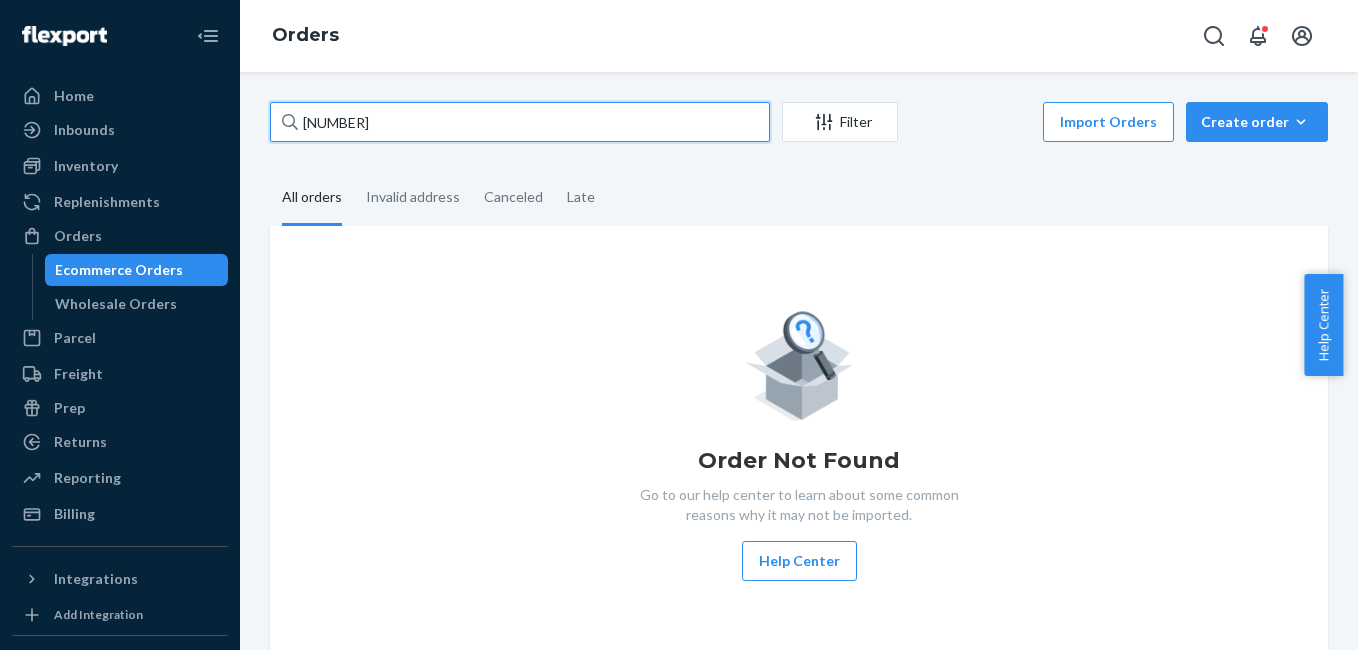 paste on "[NUMBER]" 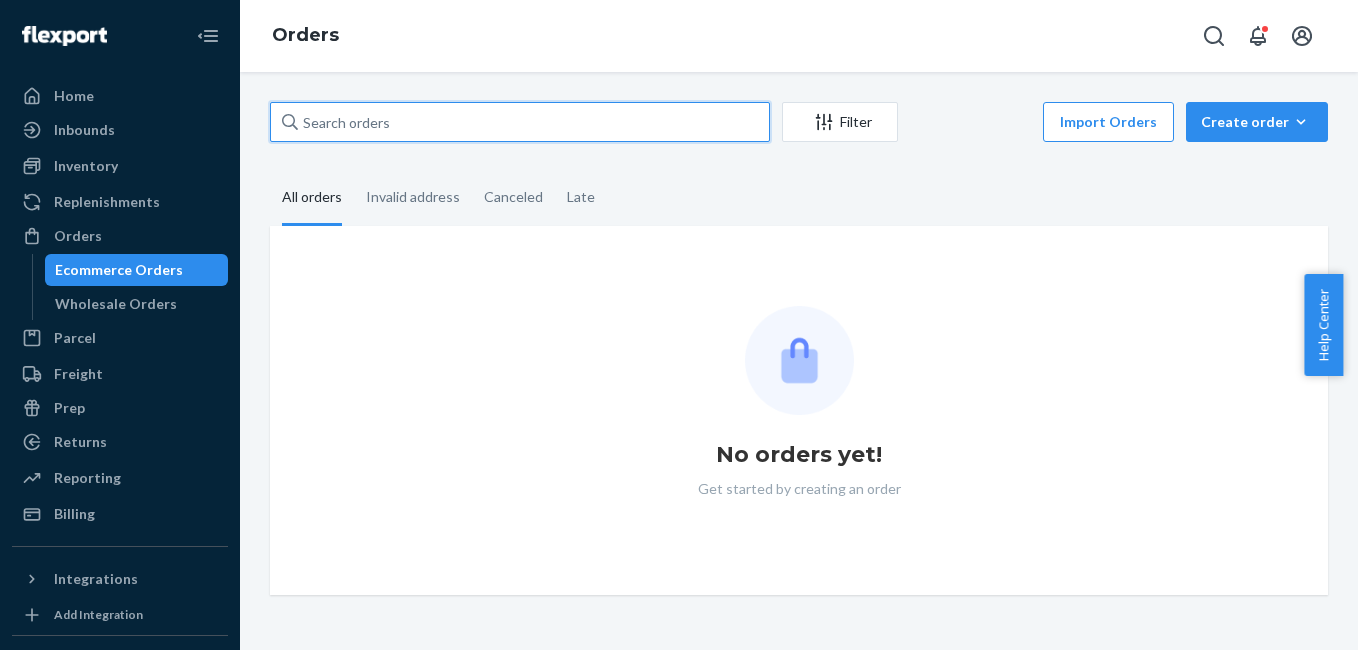 click at bounding box center [520, 122] 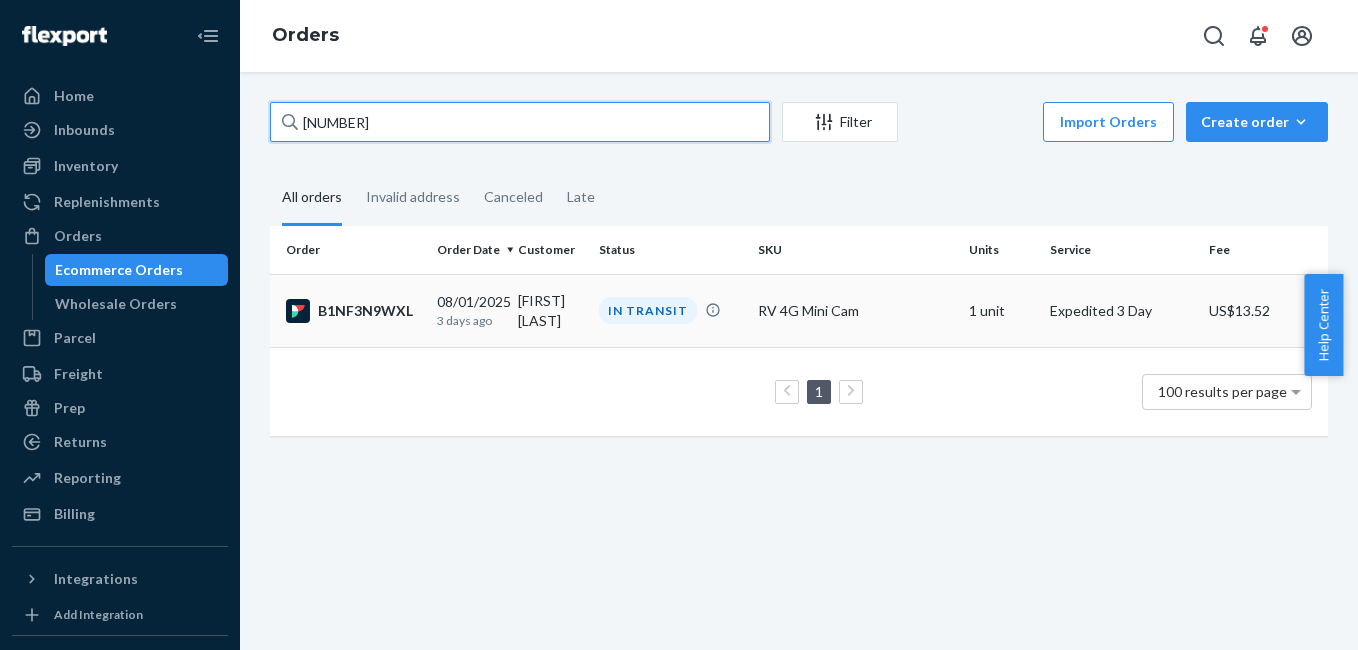 type on "[NUMBER]" 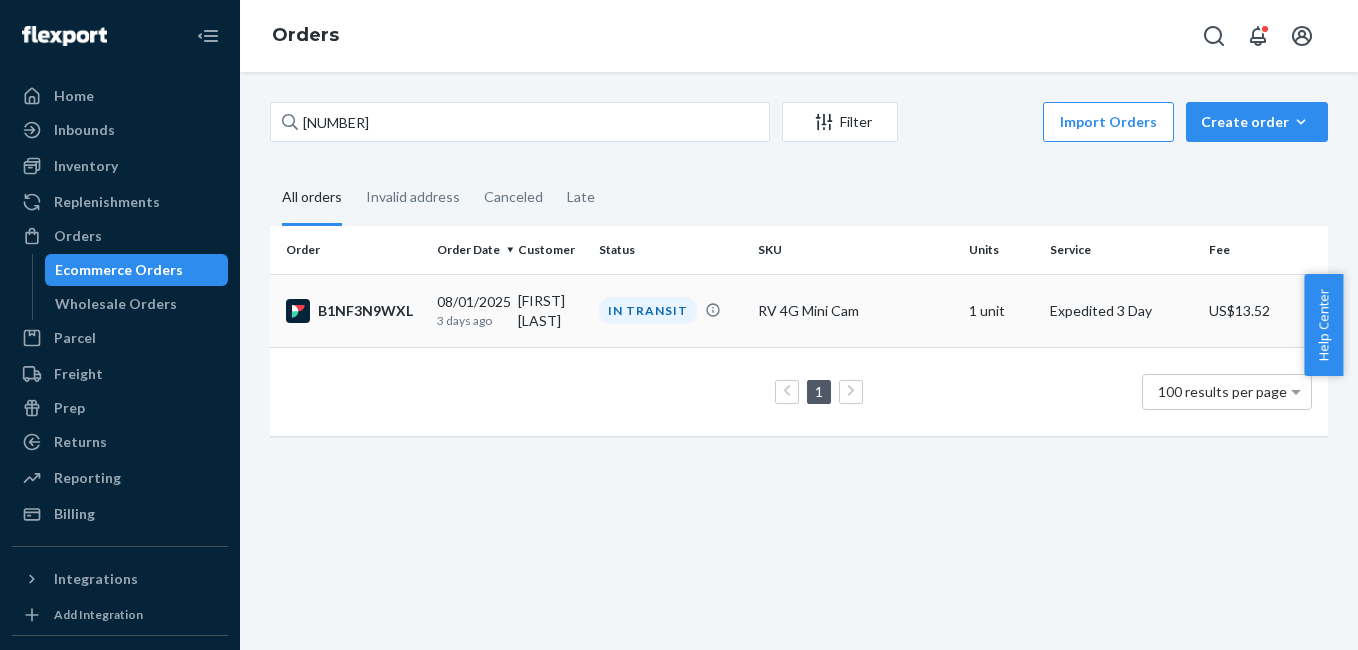 click on "B1NF3N9WXL" at bounding box center (353, 311) 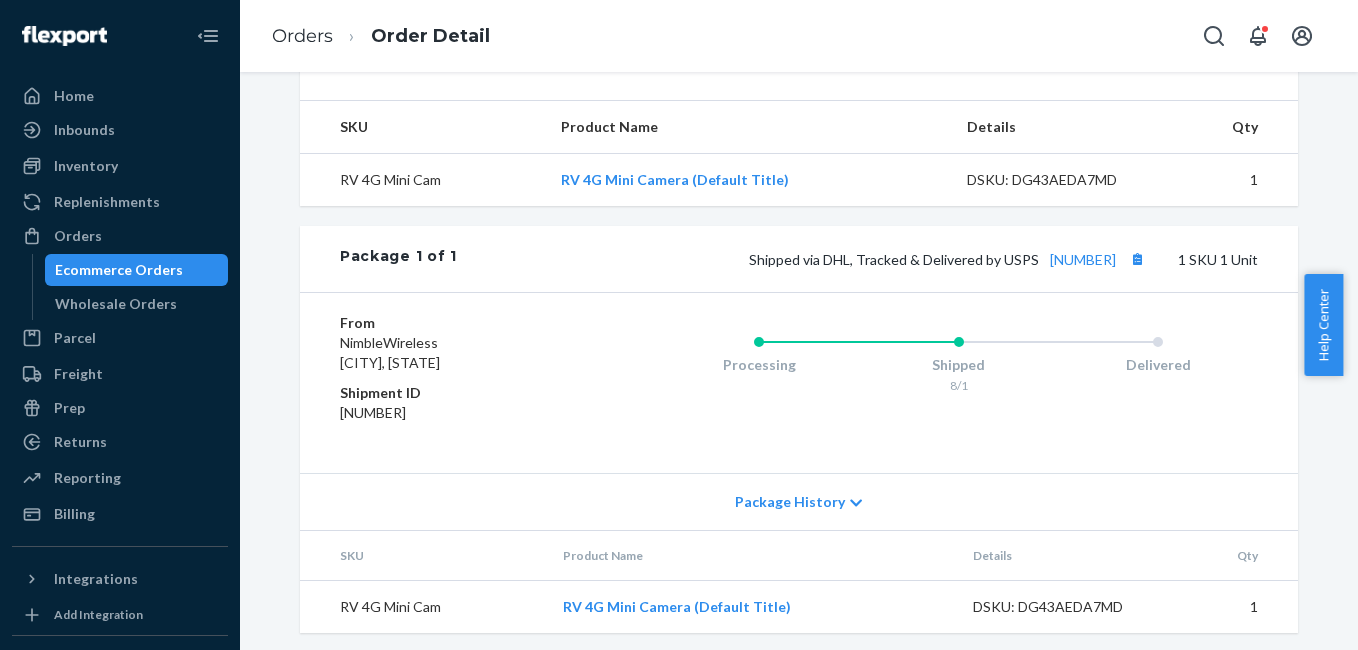 scroll, scrollTop: 676, scrollLeft: 0, axis: vertical 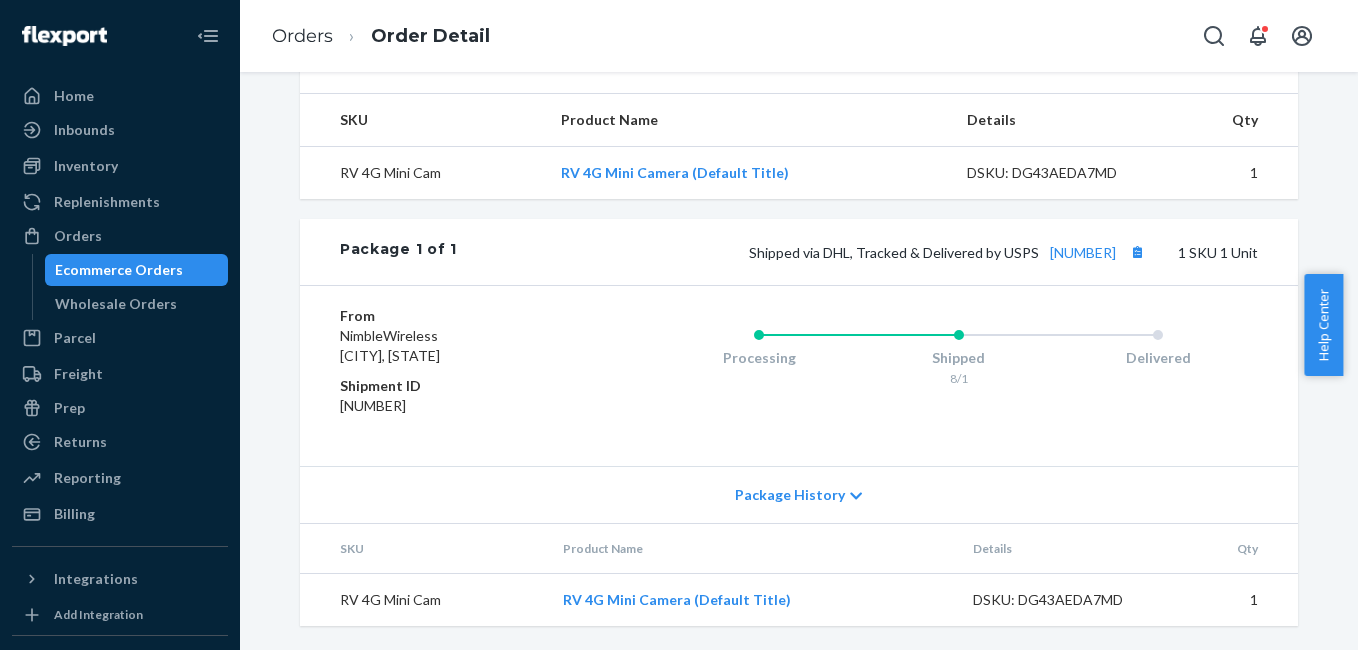 drag, startPoint x: 929, startPoint y: 267, endPoint x: 1115, endPoint y: 262, distance: 186.0672 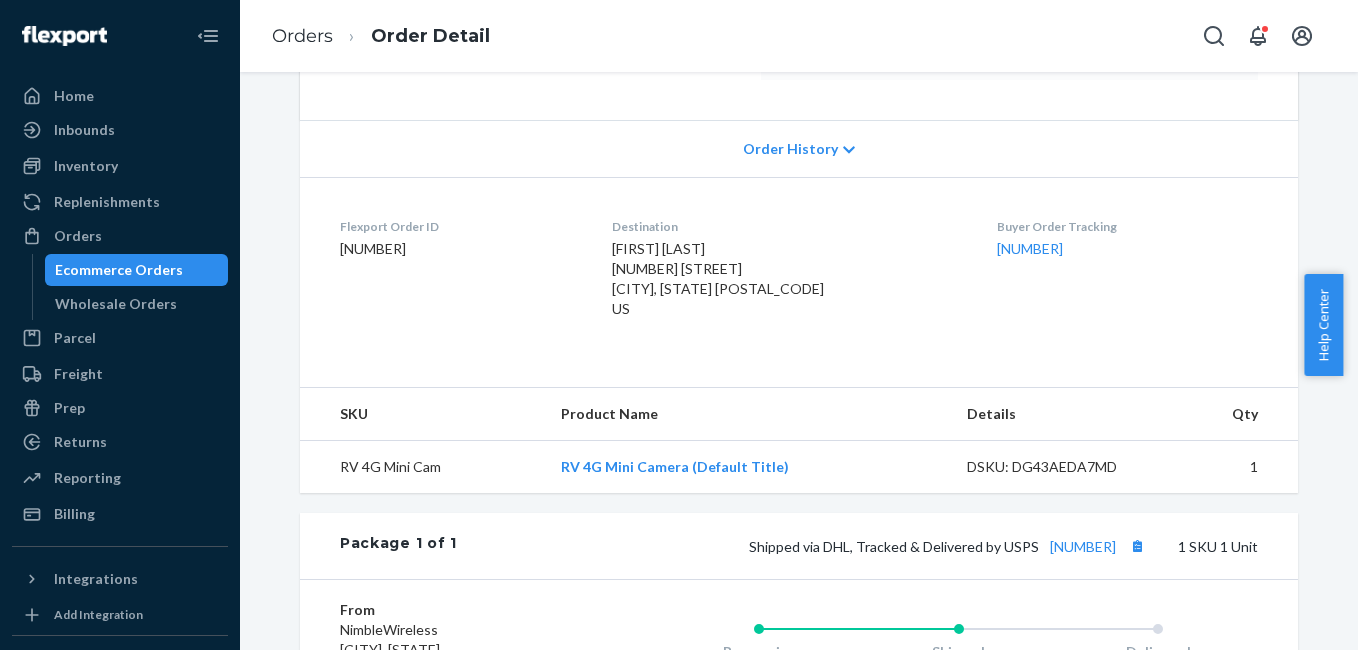 scroll, scrollTop: 676, scrollLeft: 0, axis: vertical 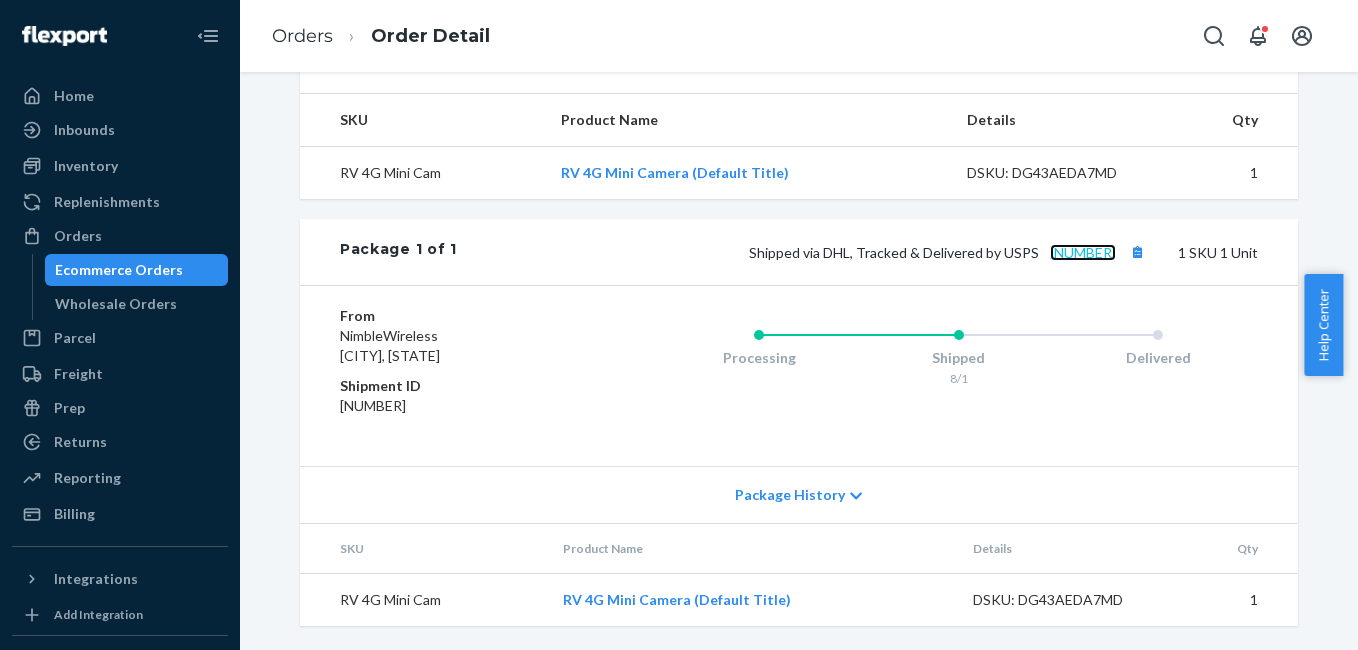 click on "[NUMBER]" at bounding box center (1083, 252) 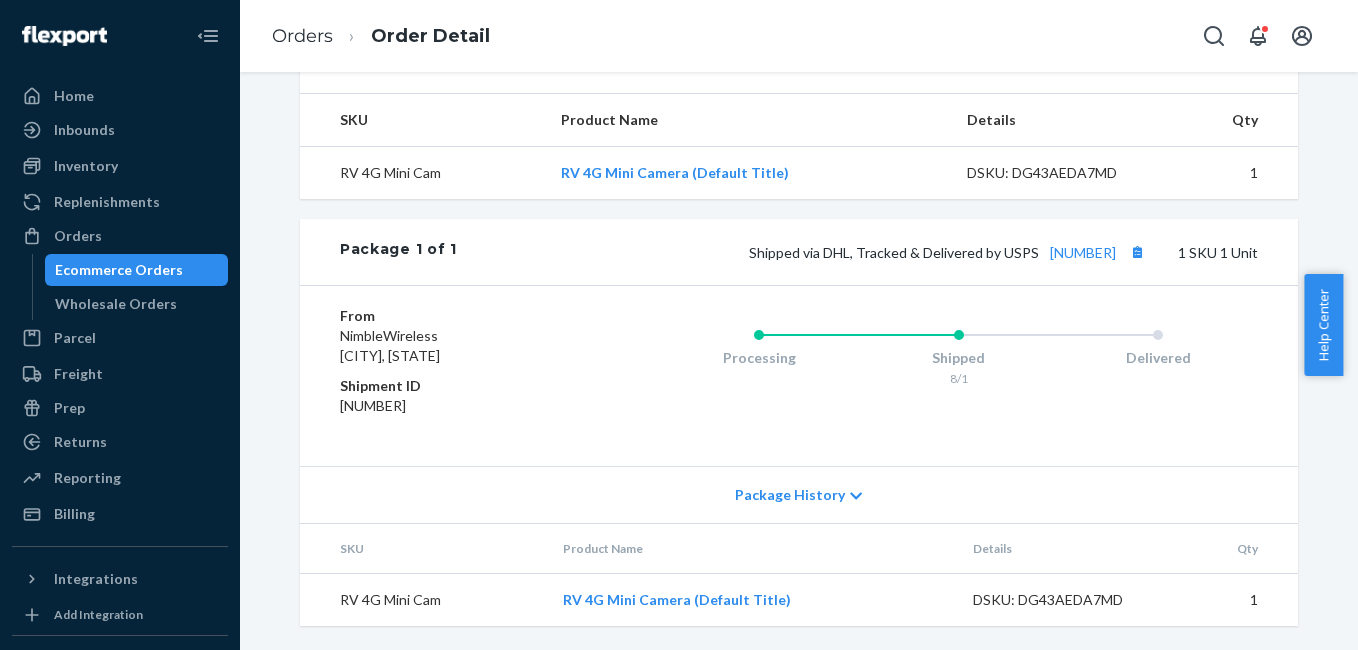 click on "From NimbleWireless
[CITY], [STATE] Shipment ID [NUMBER] Processing Shipped 8/1 Delivered" at bounding box center (799, 375) 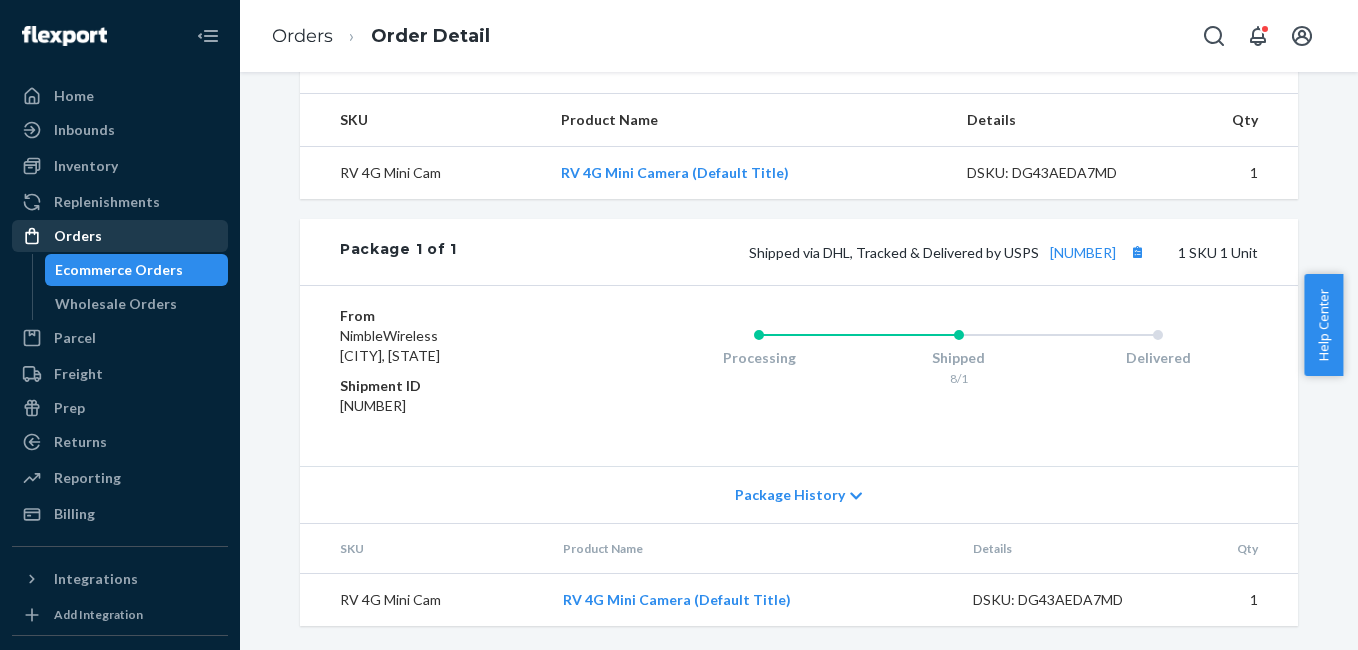 click on "Orders" at bounding box center (120, 236) 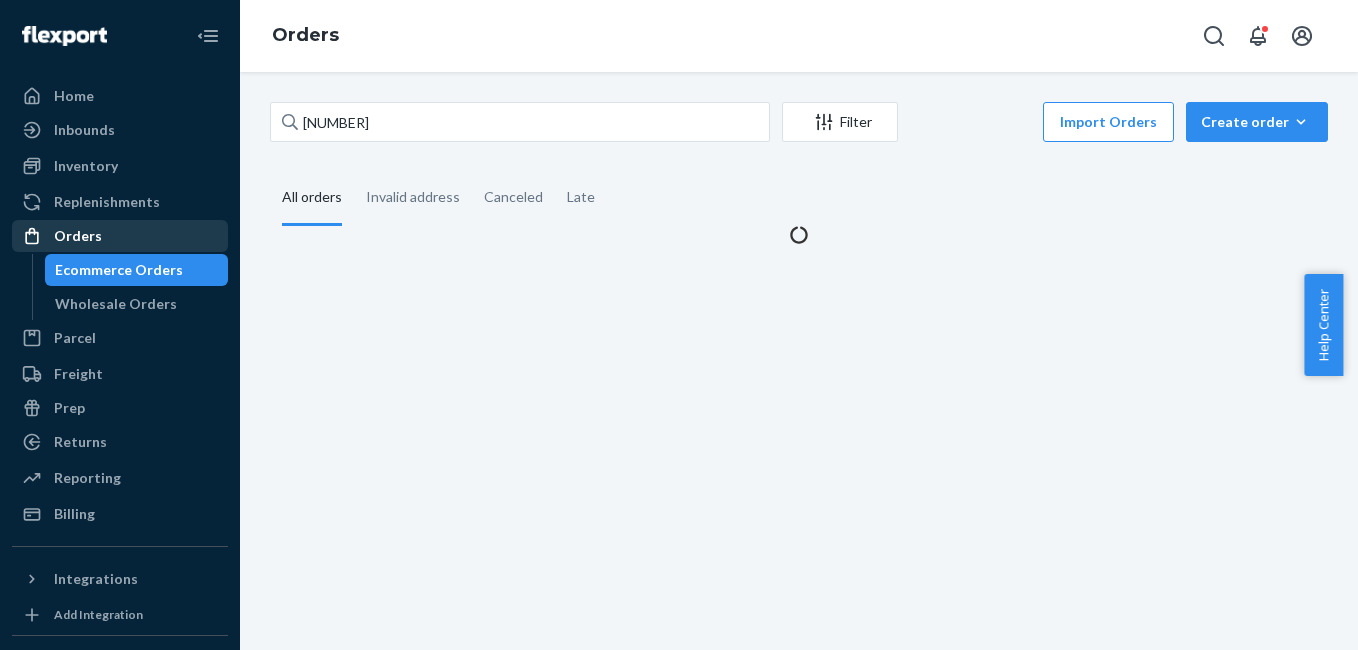 scroll, scrollTop: 0, scrollLeft: 0, axis: both 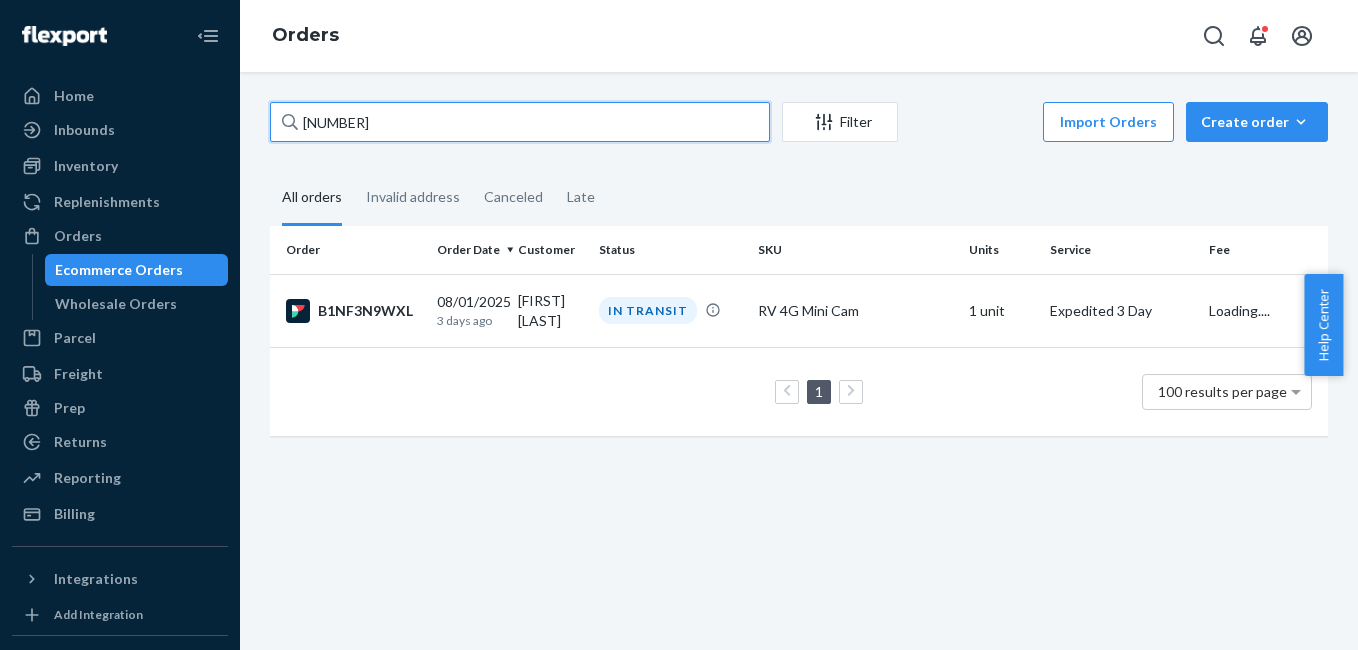 click on "[NUMBER]" at bounding box center [520, 122] 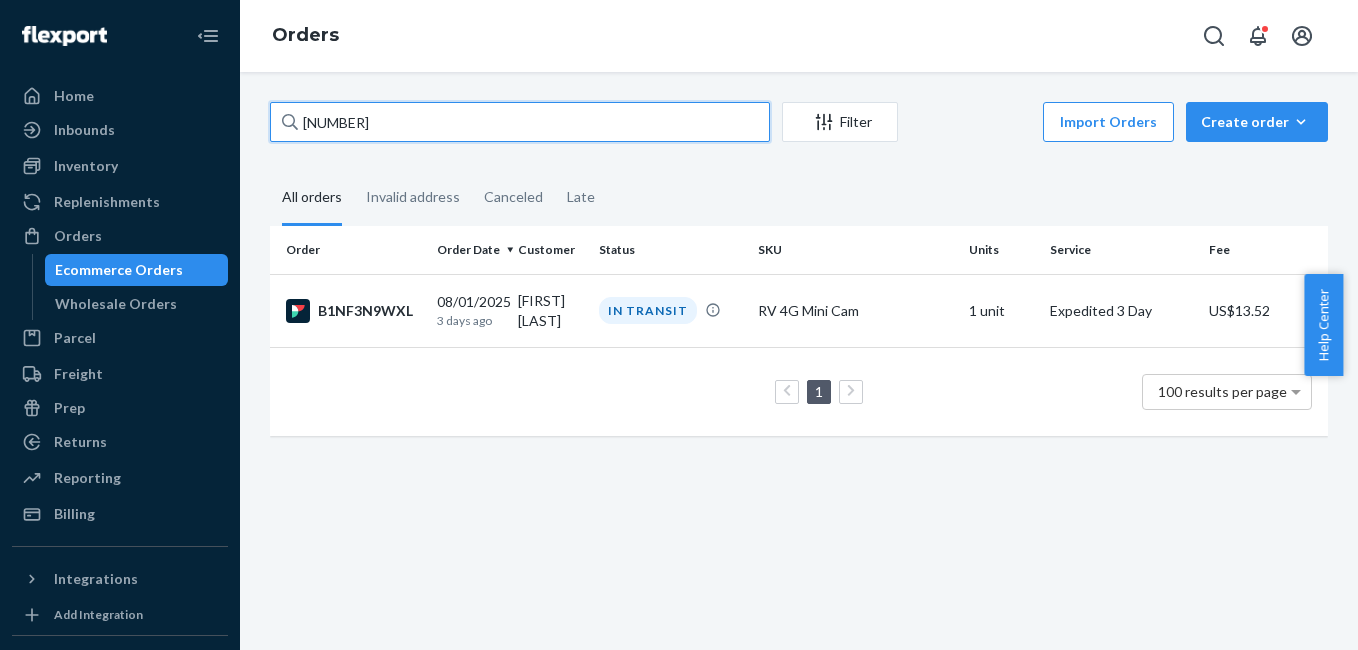 click on "[NUMBER]" at bounding box center [520, 122] 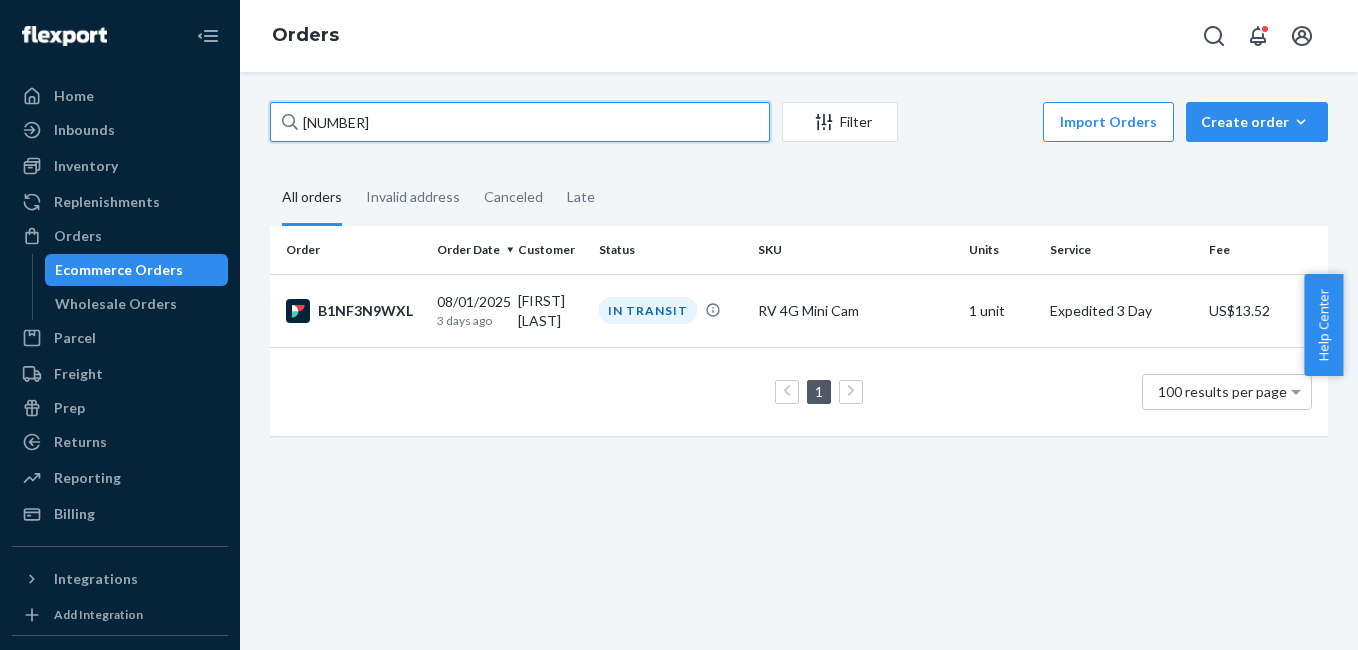 paste on "BY3OC7PPEL" 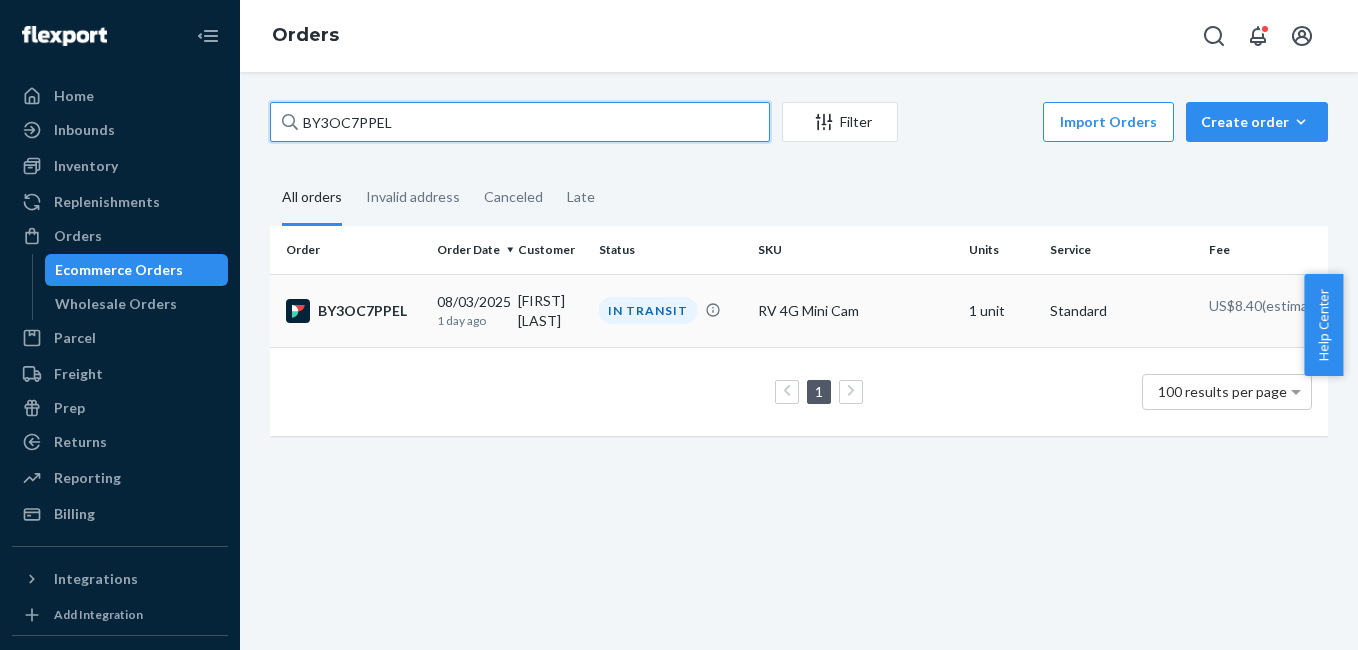 type on "BY3OC7PPEL" 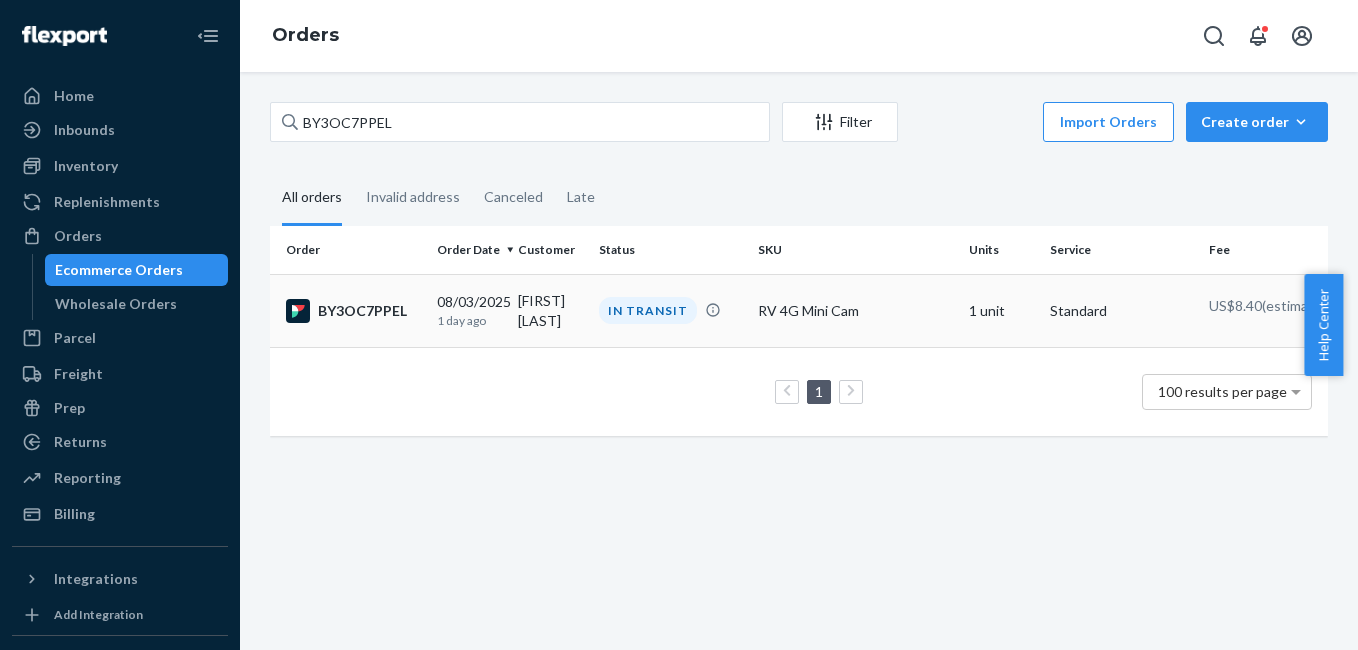 click on "BY3OC7PPEL" at bounding box center [353, 311] 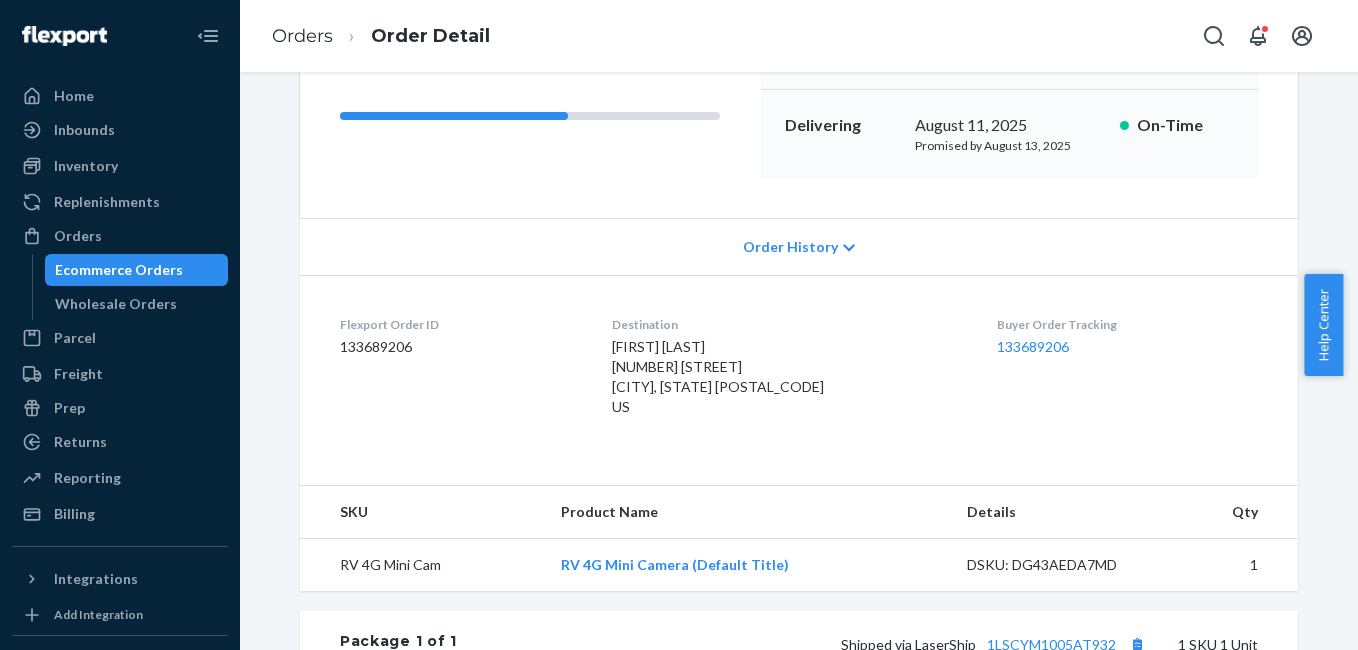 scroll, scrollTop: 280, scrollLeft: 0, axis: vertical 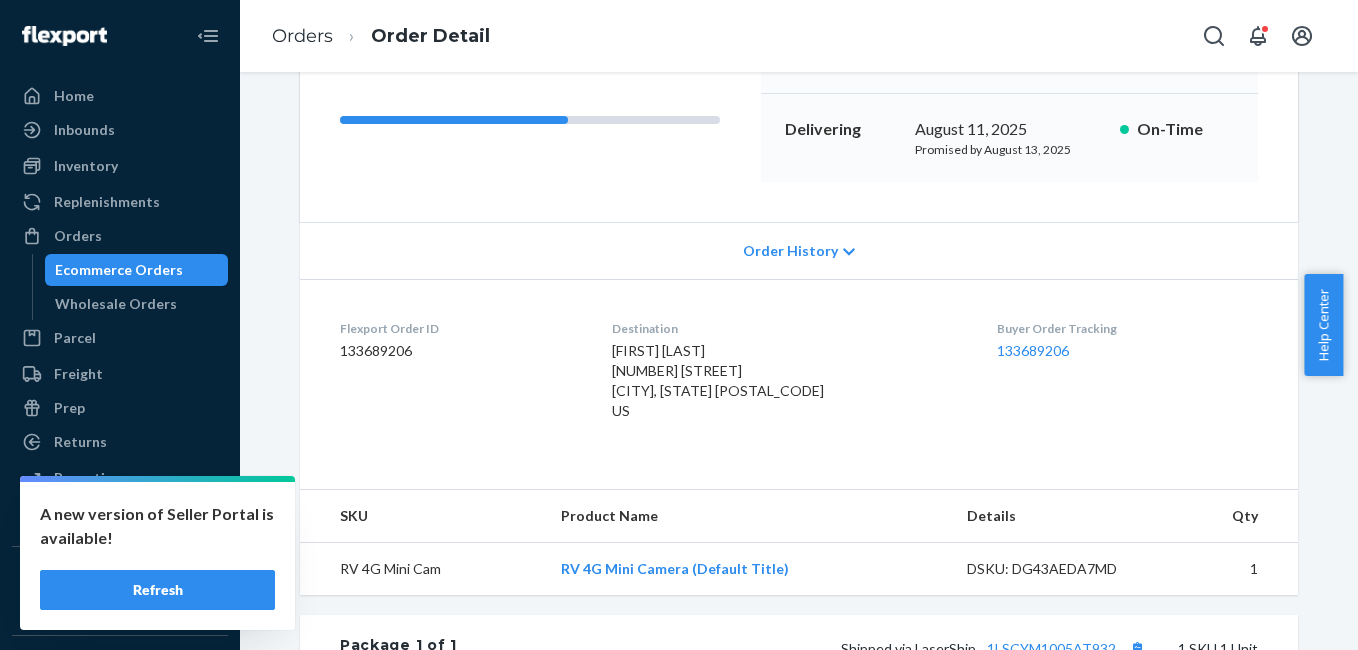 drag, startPoint x: 93, startPoint y: 244, endPoint x: 219, endPoint y: 248, distance: 126.06348 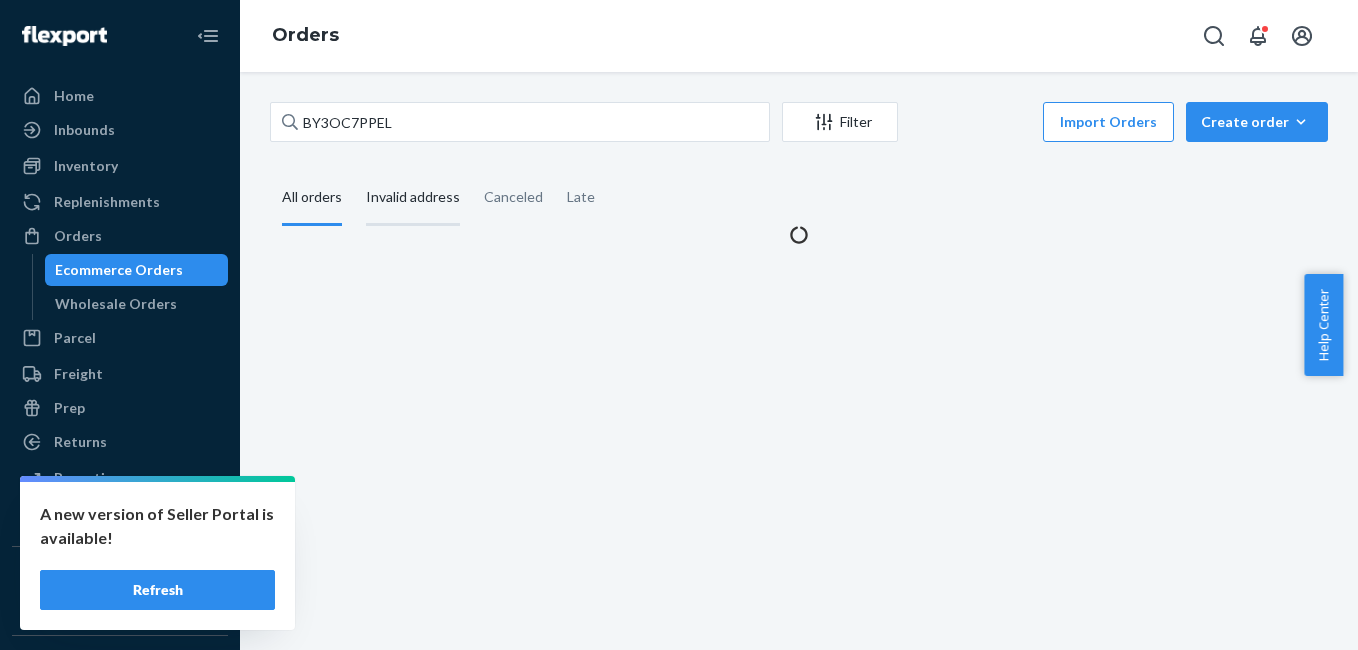 scroll, scrollTop: 0, scrollLeft: 0, axis: both 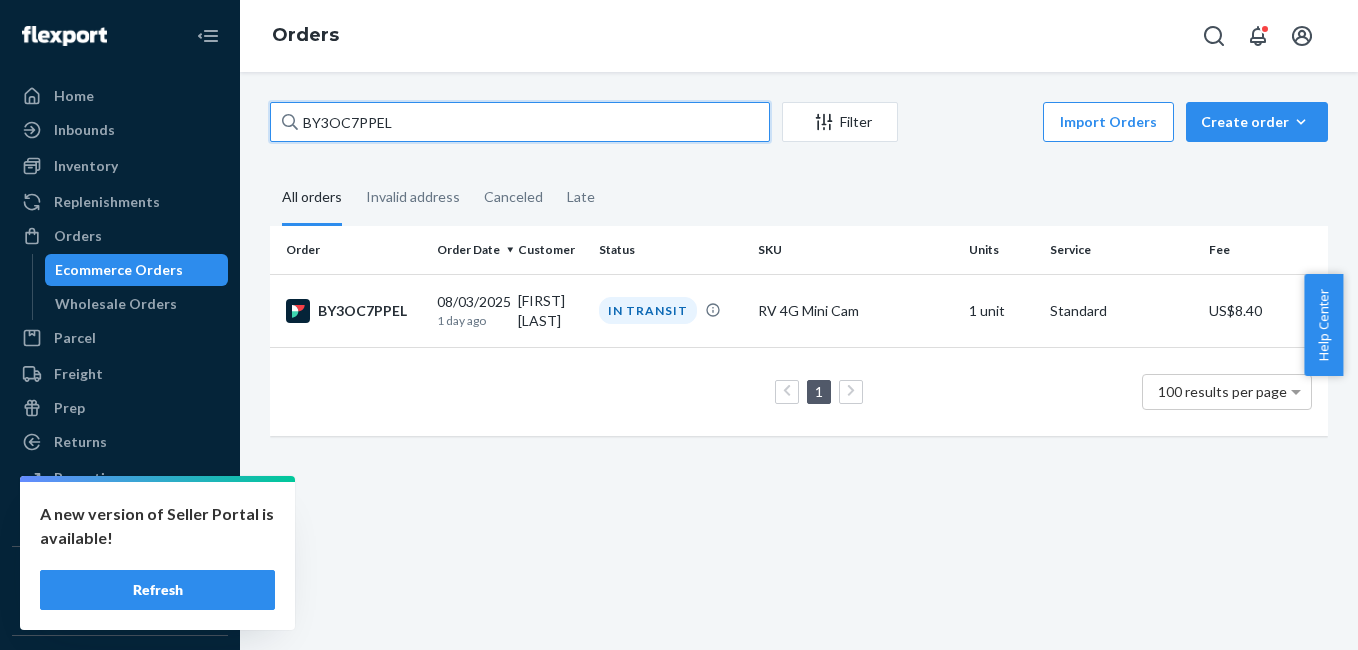 click on "BY3OC7PPEL" at bounding box center (520, 122) 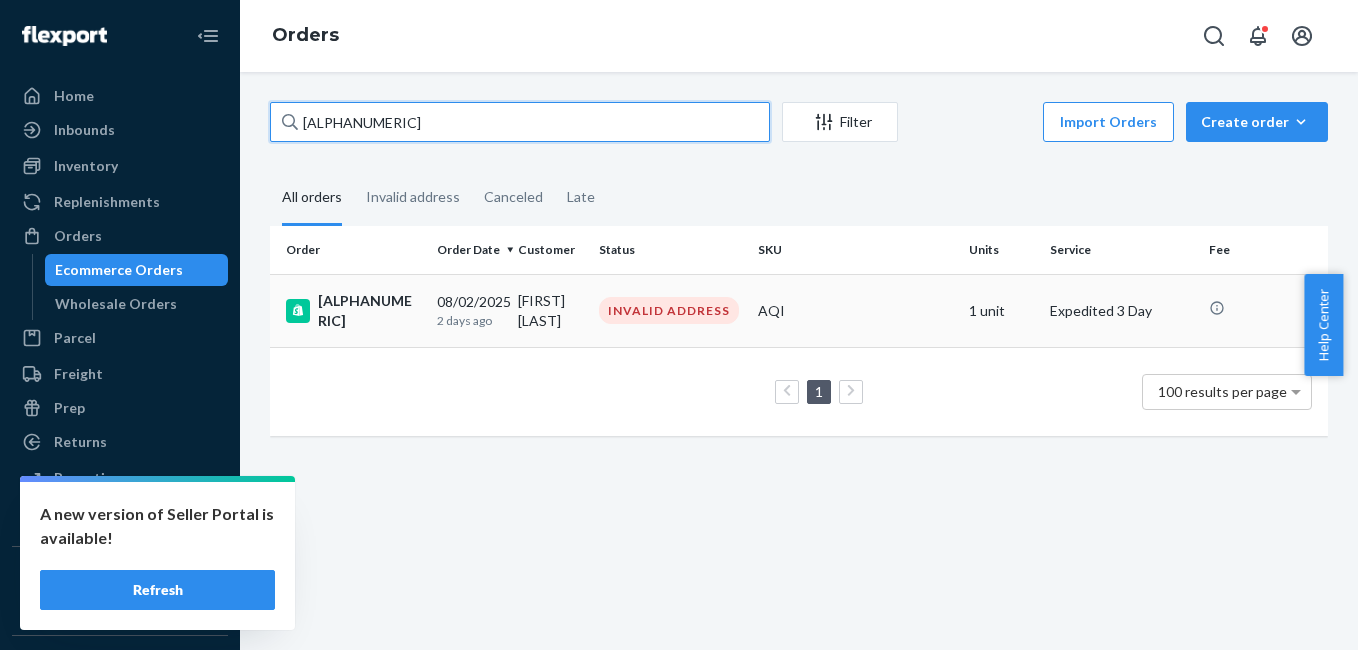 type on "[ALPHANUMERIC]" 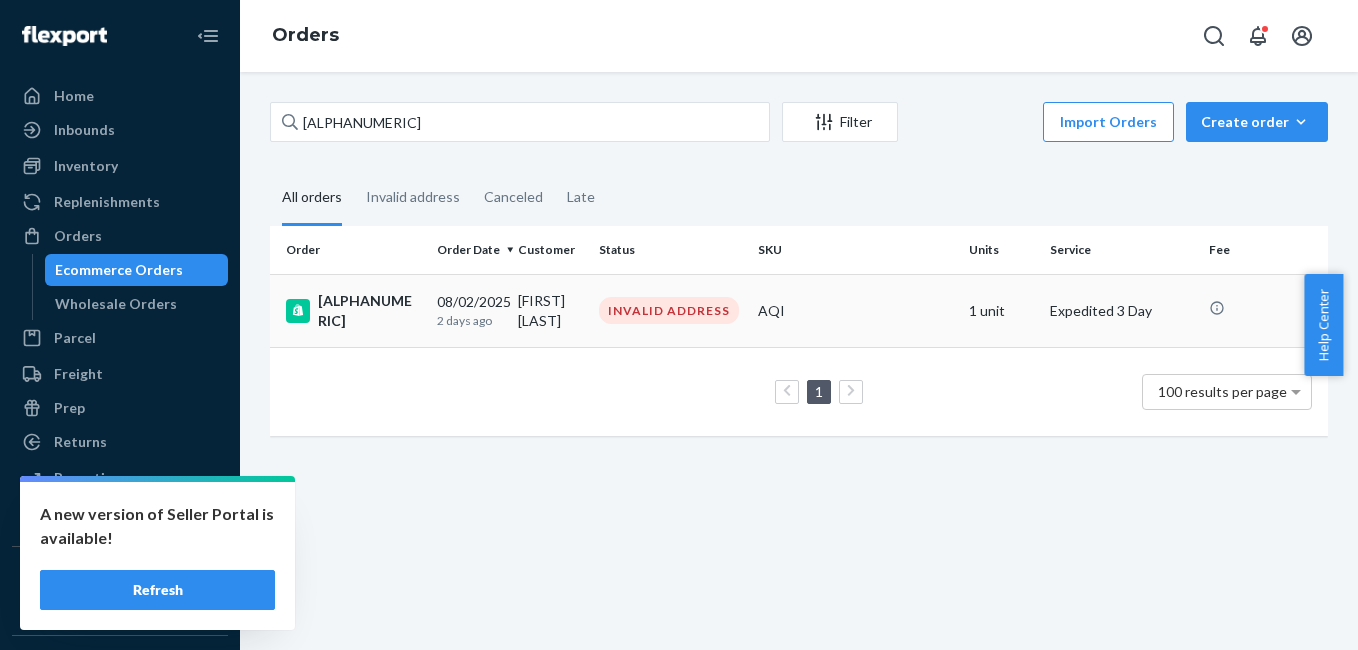 click on "[ALPHANUMERIC]" at bounding box center (353, 311) 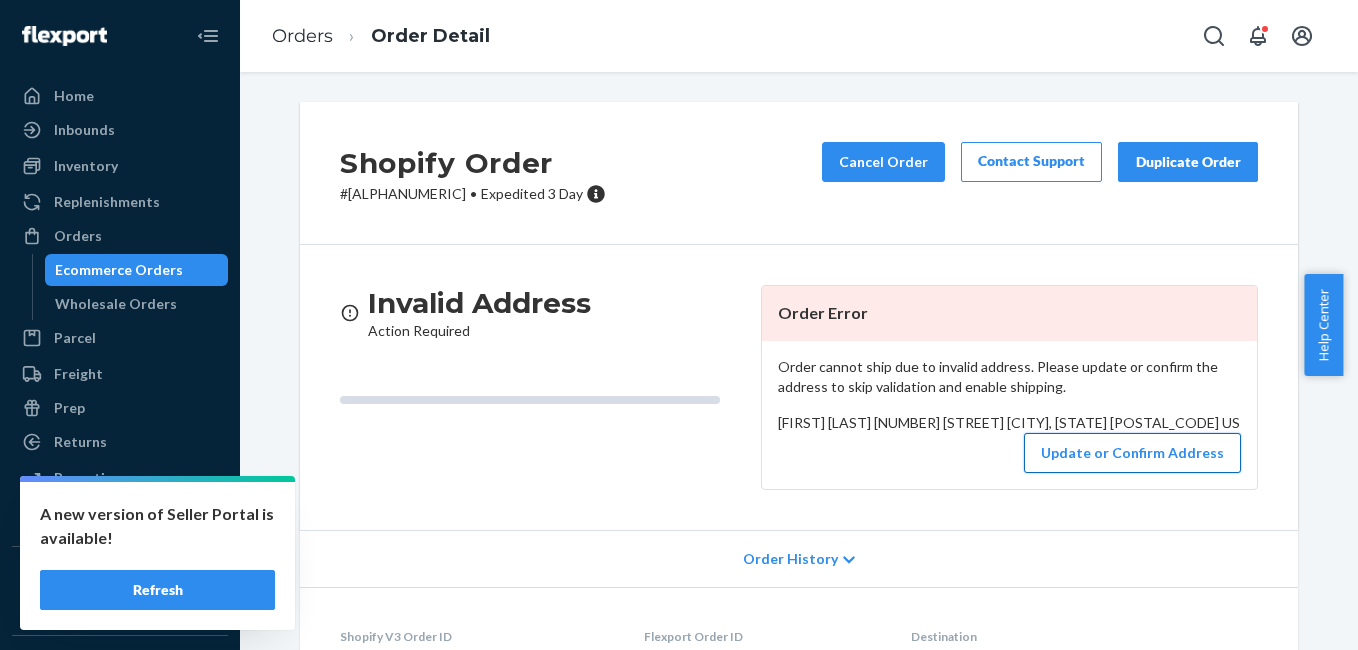 click on "Update or Confirm Address" at bounding box center [1132, 453] 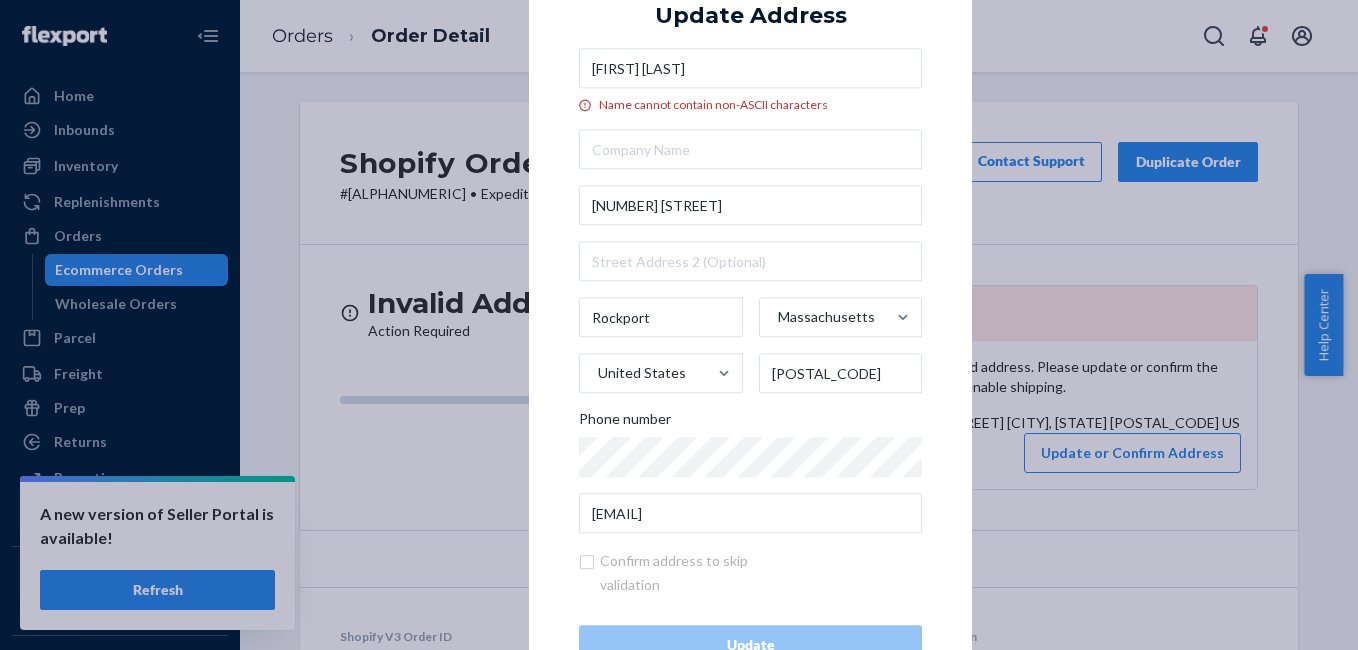 click on "[FIRST] [LAST]" at bounding box center (750, 69) 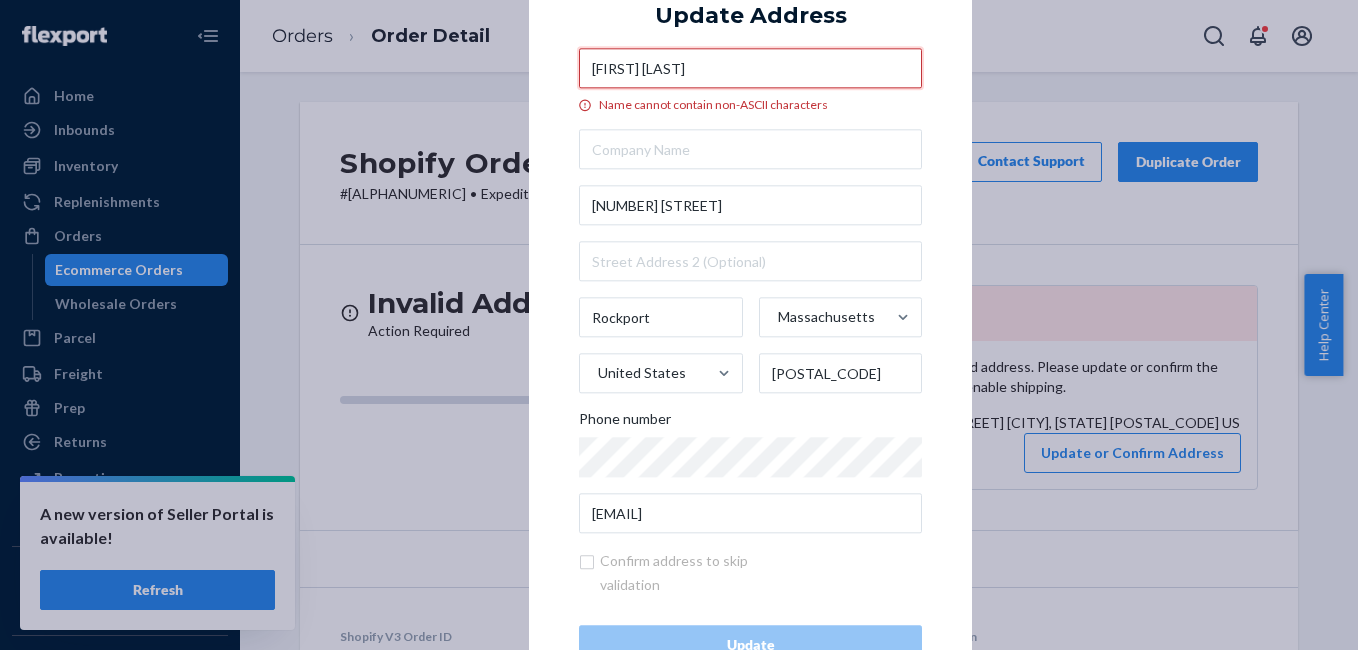 click on "[FIRST] [LAST]" at bounding box center [750, 69] 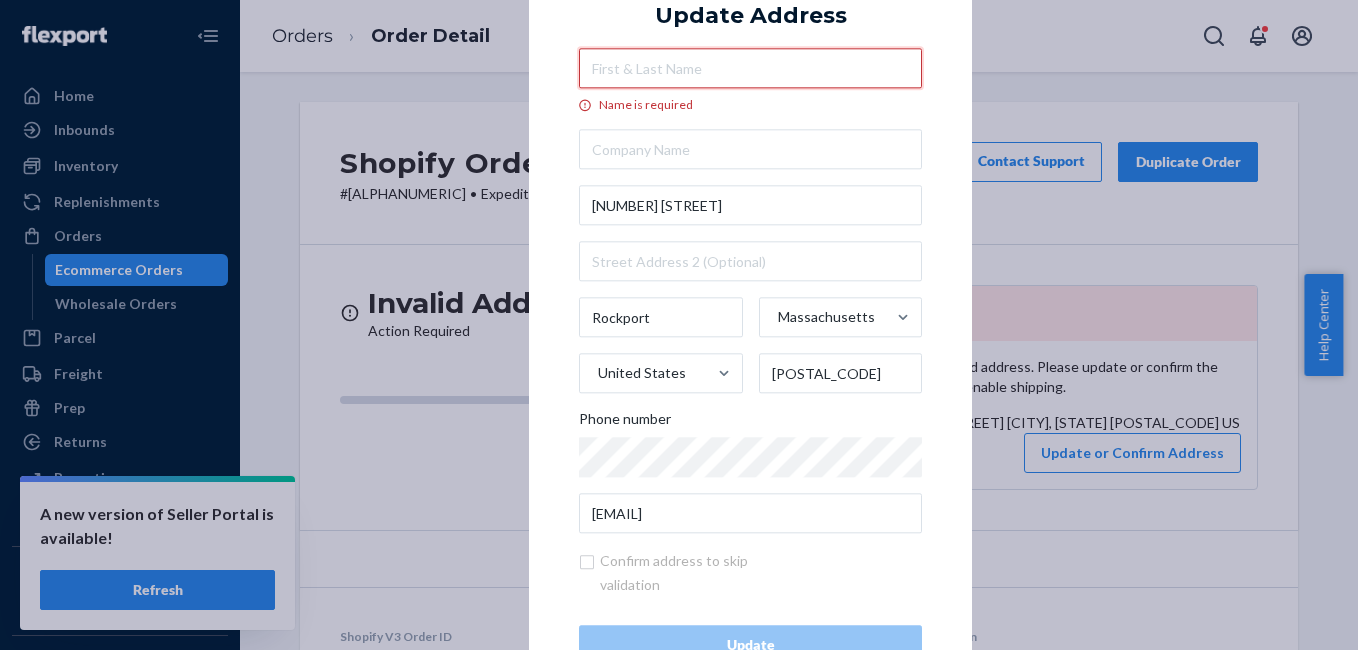 drag, startPoint x: 645, startPoint y: 67, endPoint x: 592, endPoint y: 113, distance: 70.178345 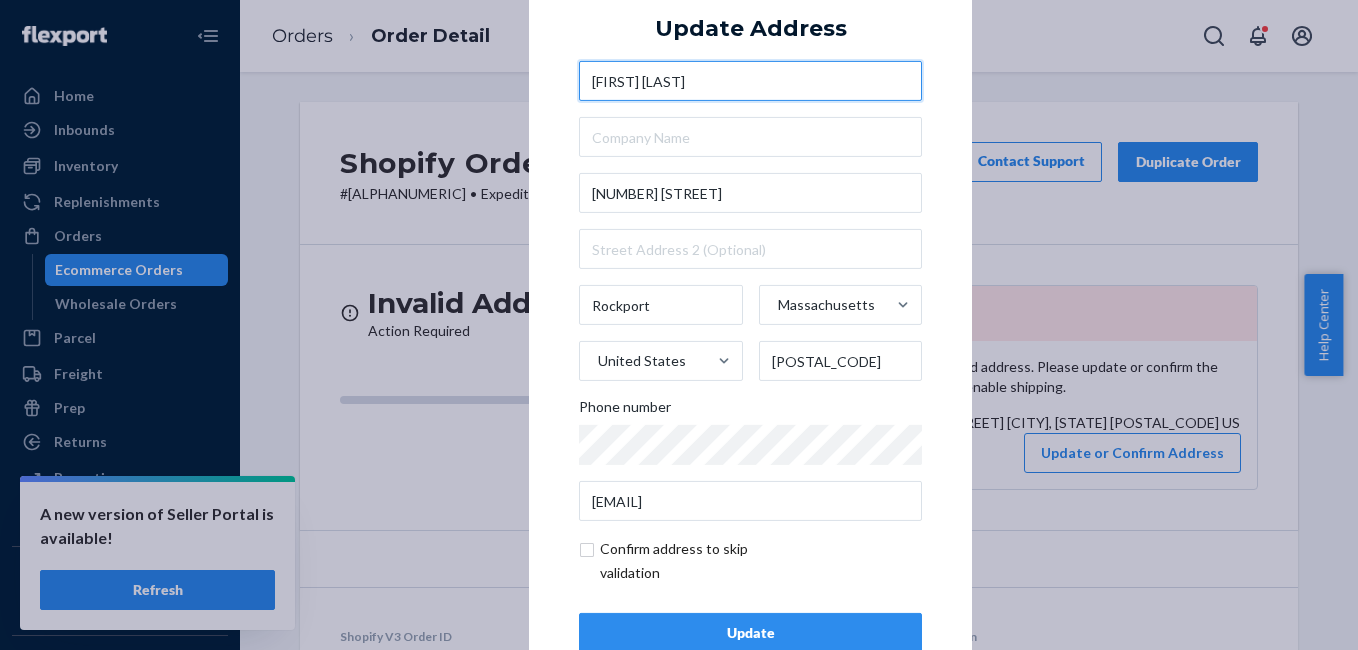 type on "[FIRST] [LAST]" 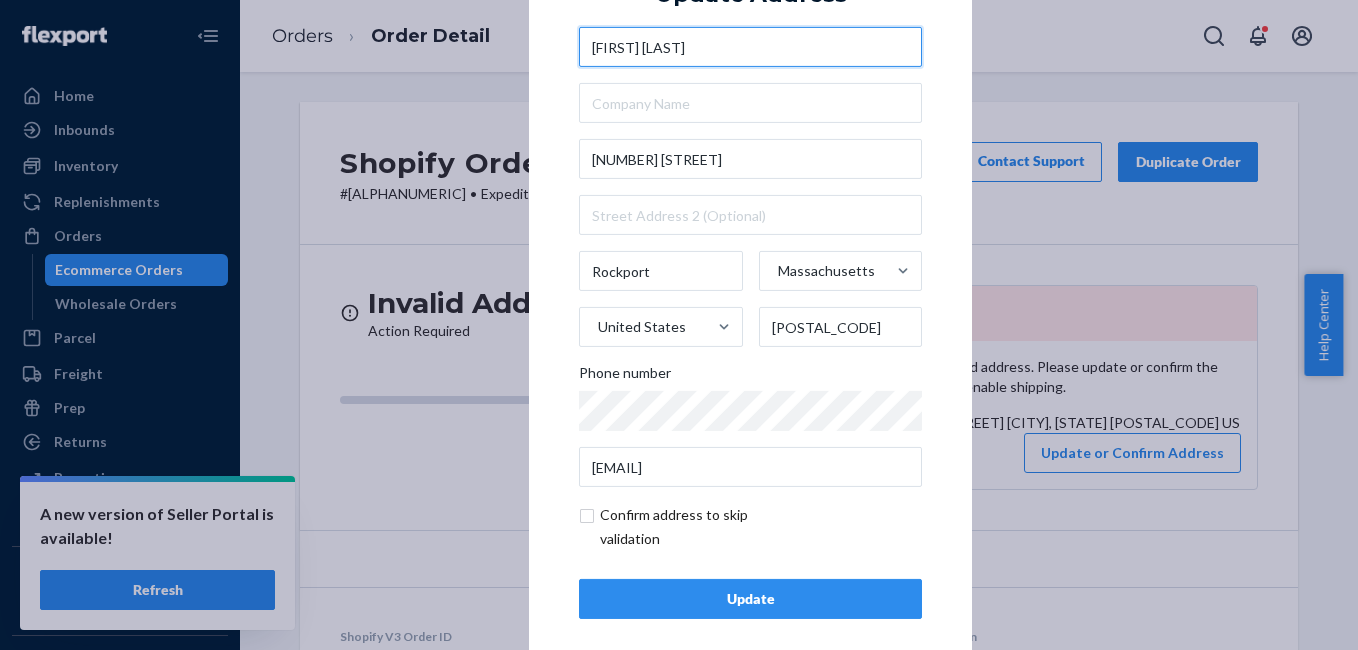 scroll, scrollTop: 53, scrollLeft: 0, axis: vertical 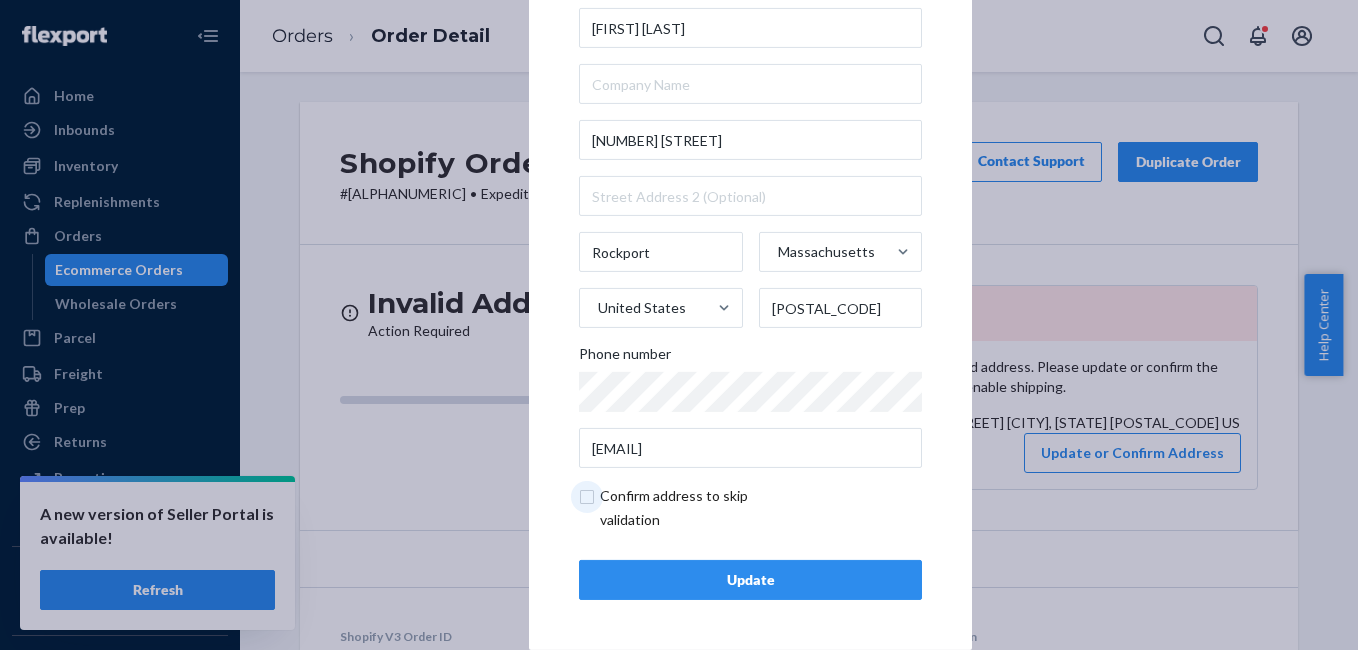 click at bounding box center [695, 508] 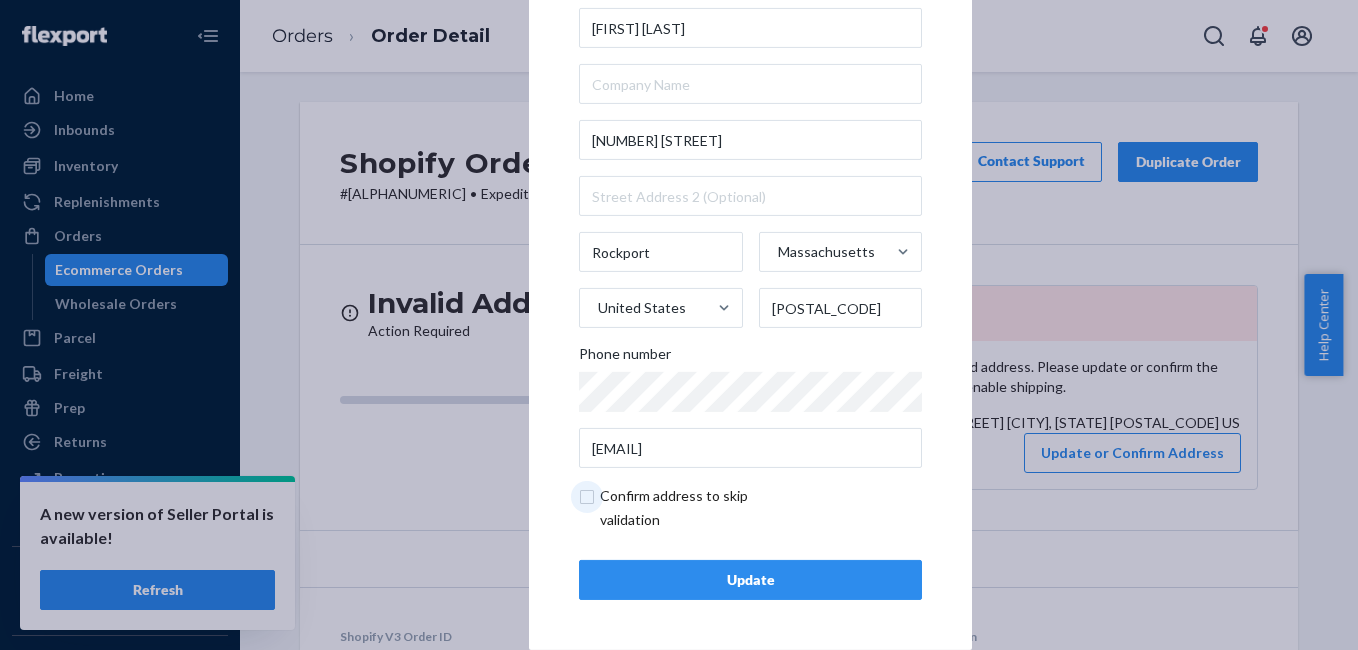 checkbox on "true" 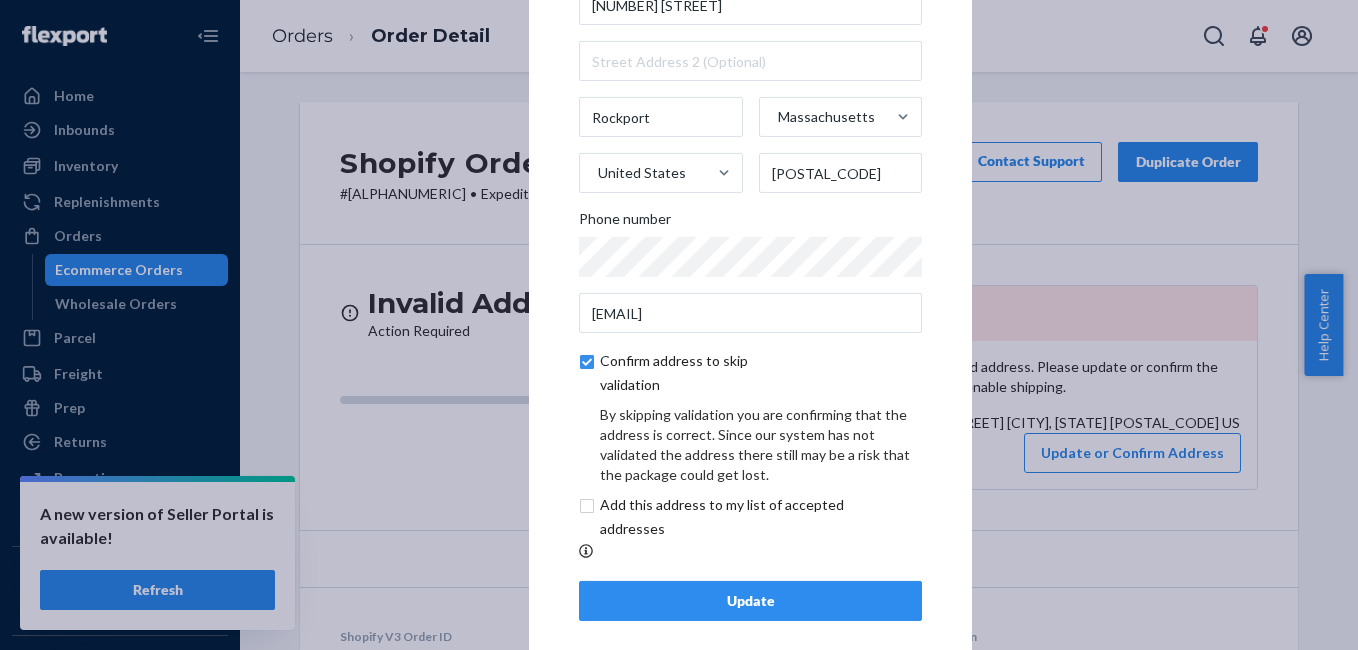 scroll, scrollTop: 137, scrollLeft: 0, axis: vertical 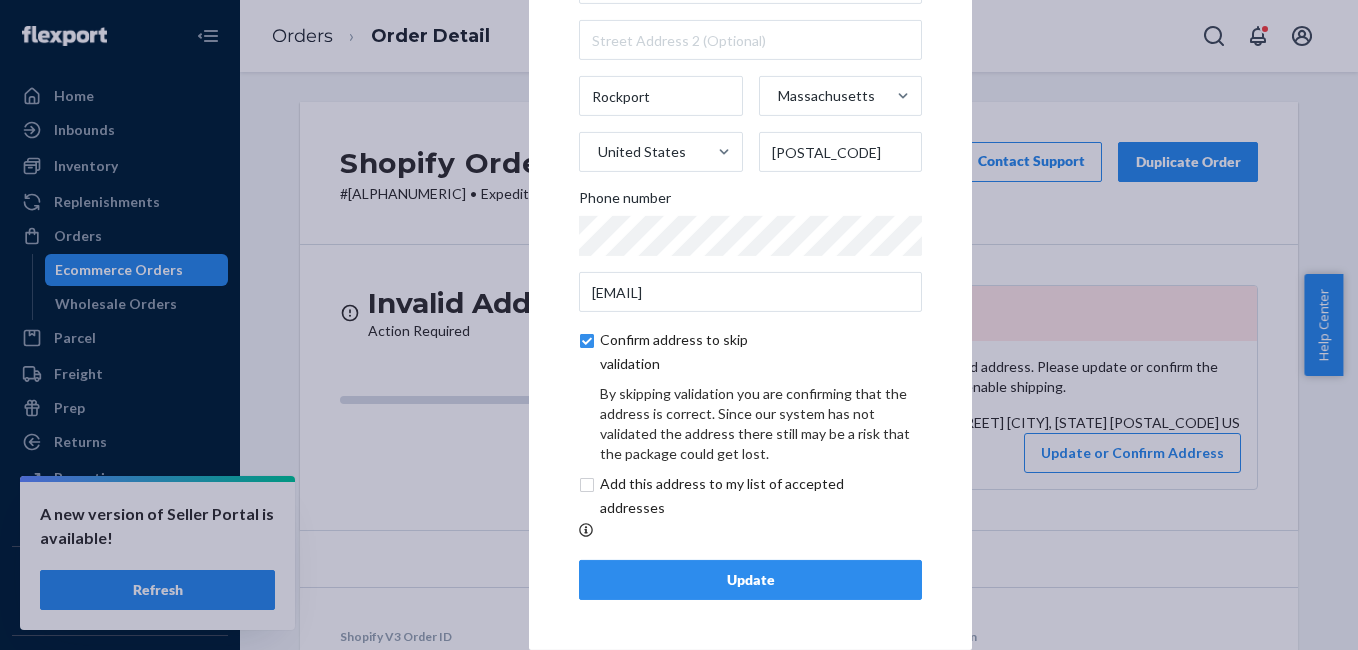 click on "Update" at bounding box center (750, 580) 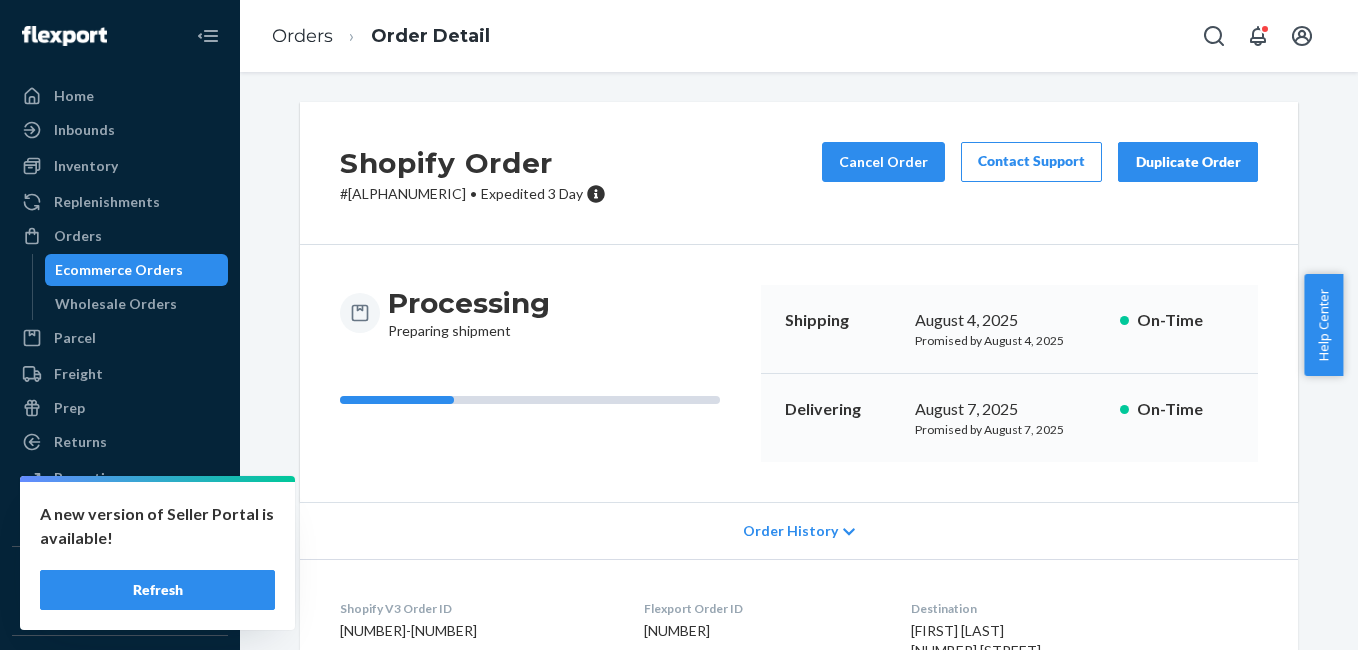 click on "Orders" at bounding box center [120, 236] 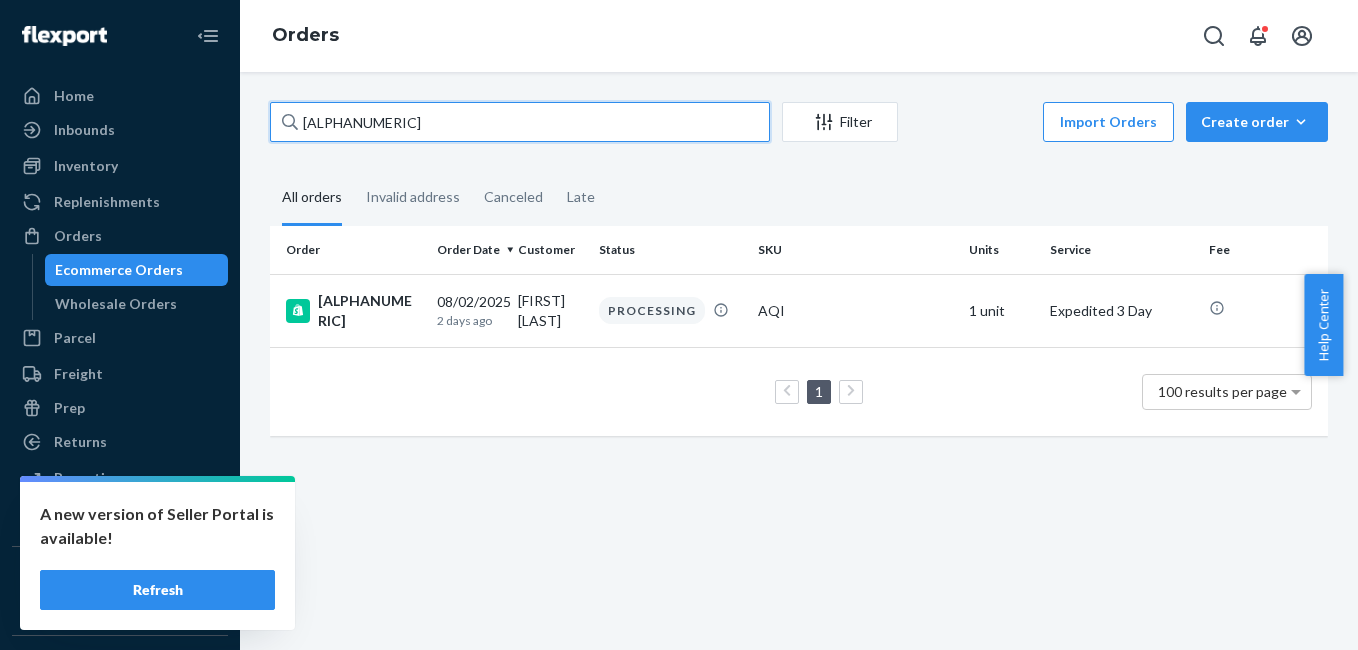 click on "[ALPHANUMERIC]" at bounding box center (520, 122) 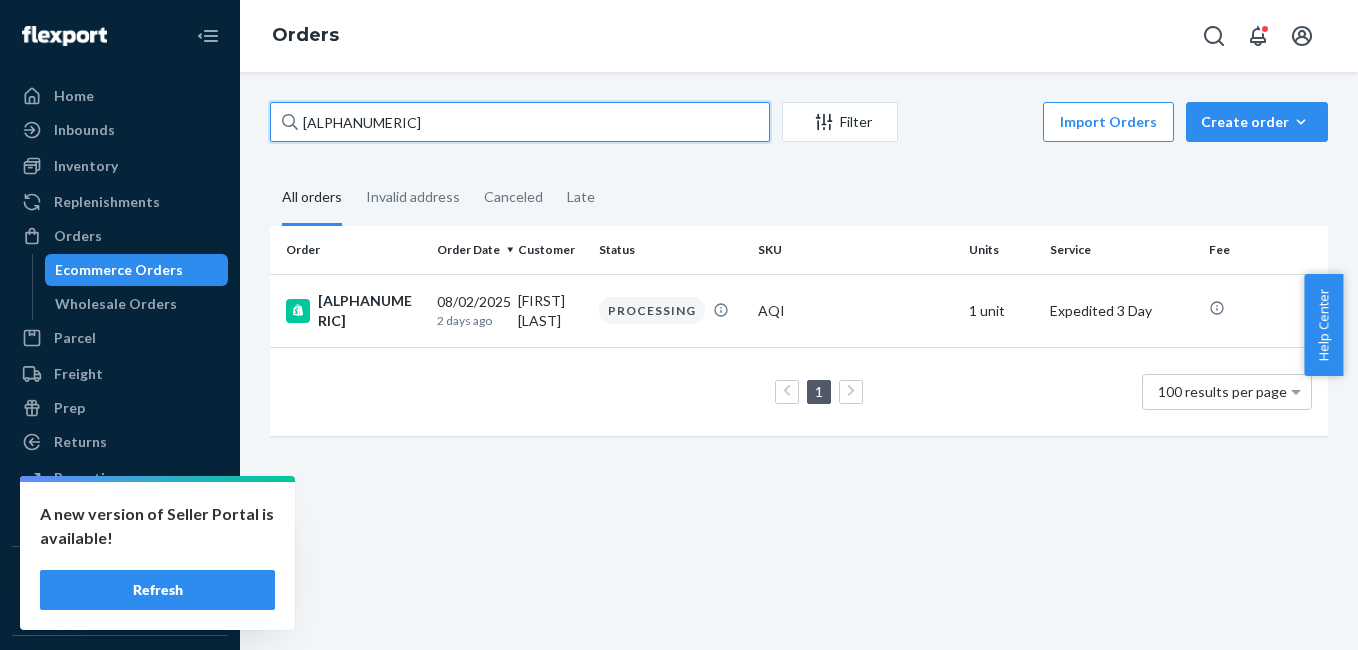 paste on "133579618" 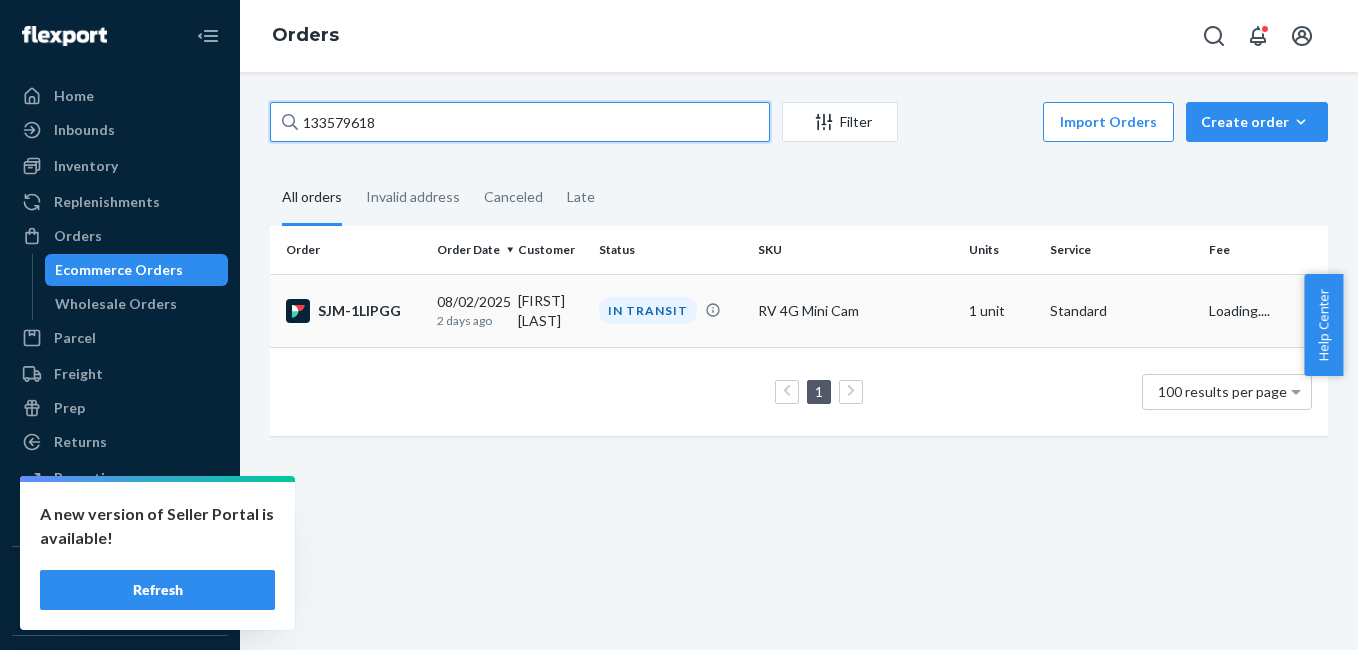 type on "133579618" 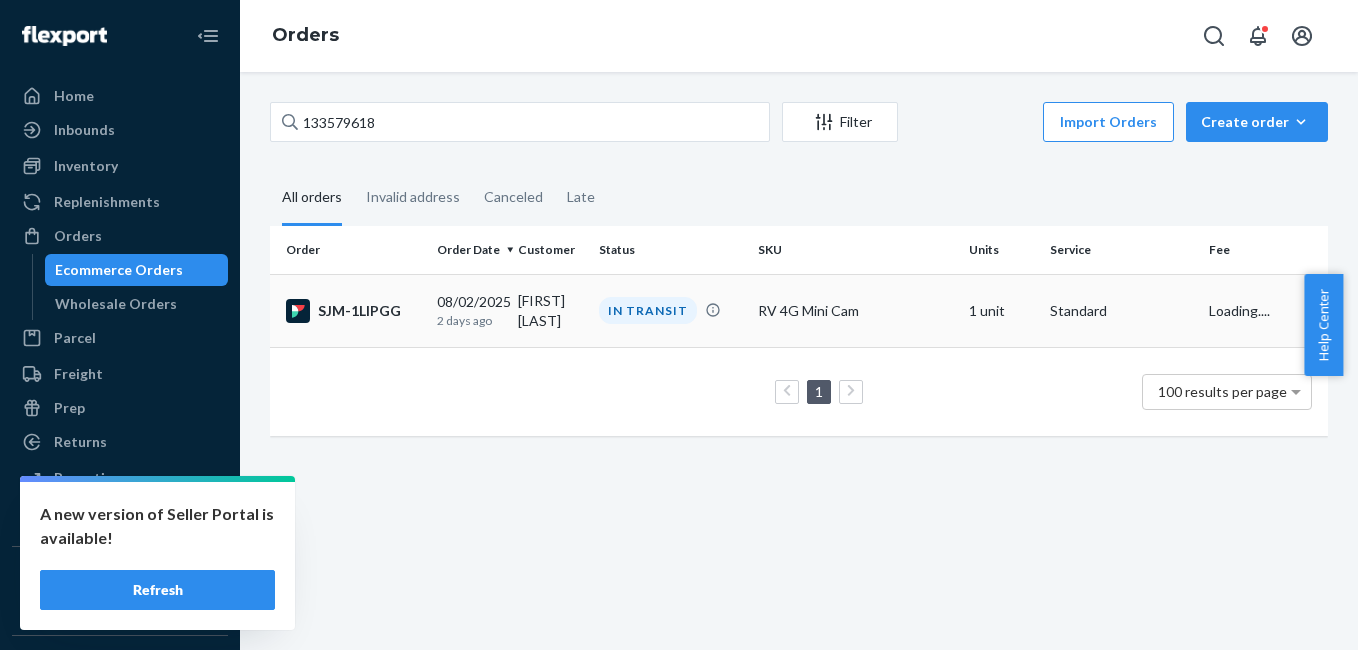 click on "SJM-1LIPGG" at bounding box center (353, 311) 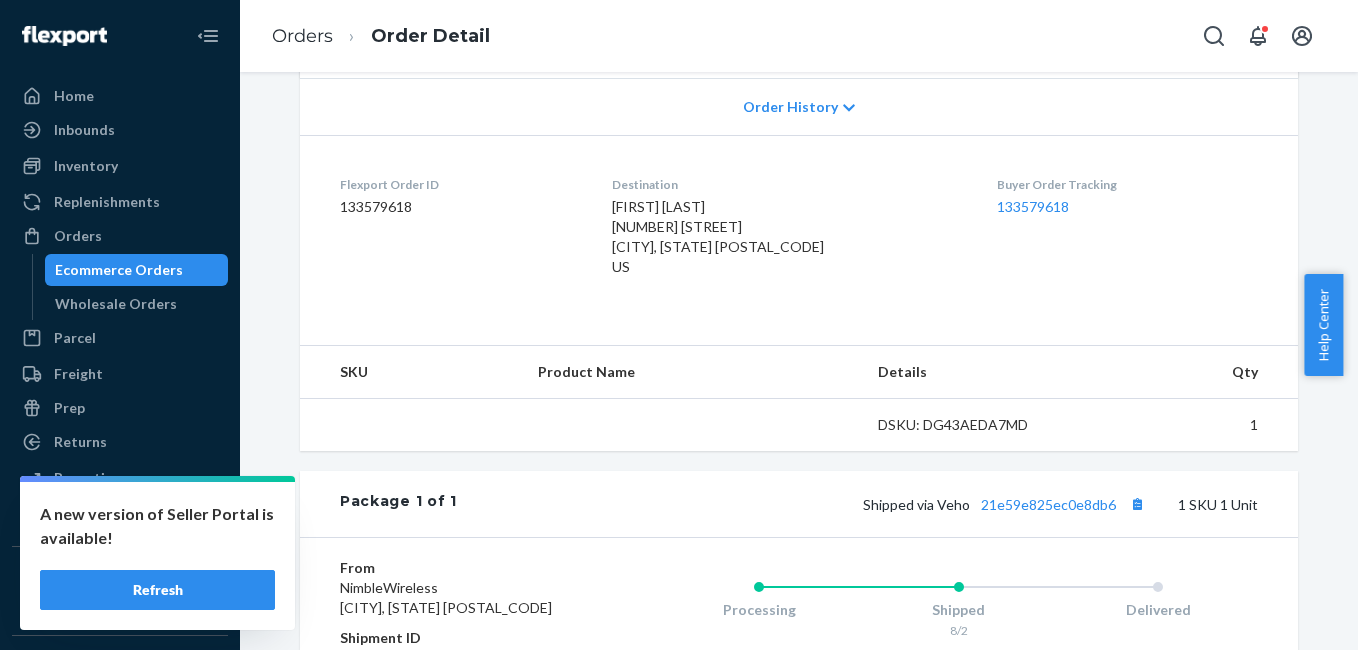 scroll, scrollTop: 427, scrollLeft: 0, axis: vertical 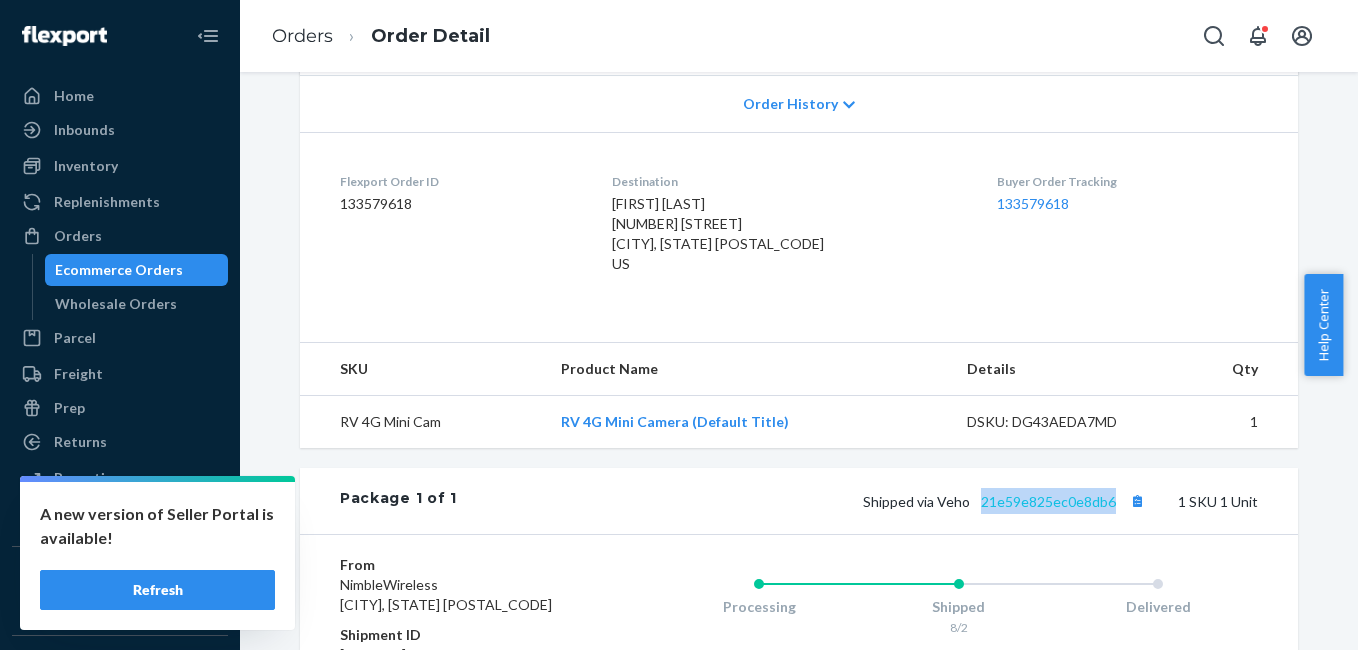 copy on "21e59e825ec0e8db6" 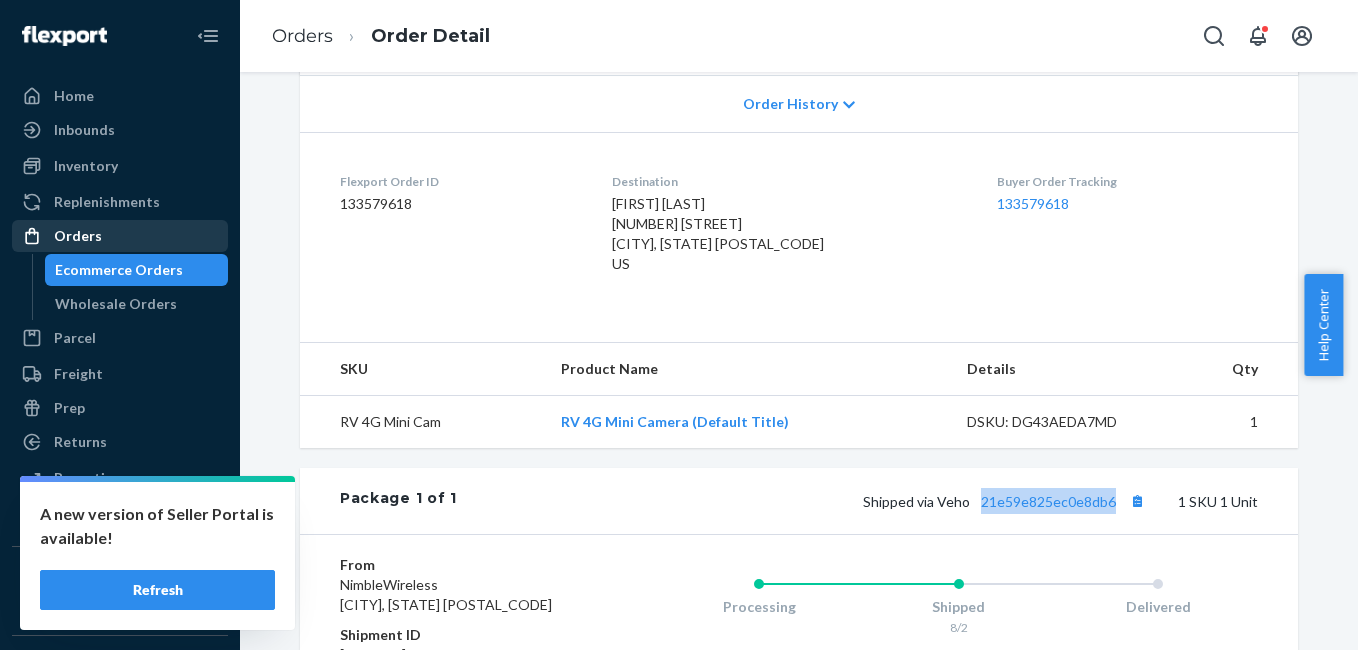 click on "Orders" at bounding box center (120, 236) 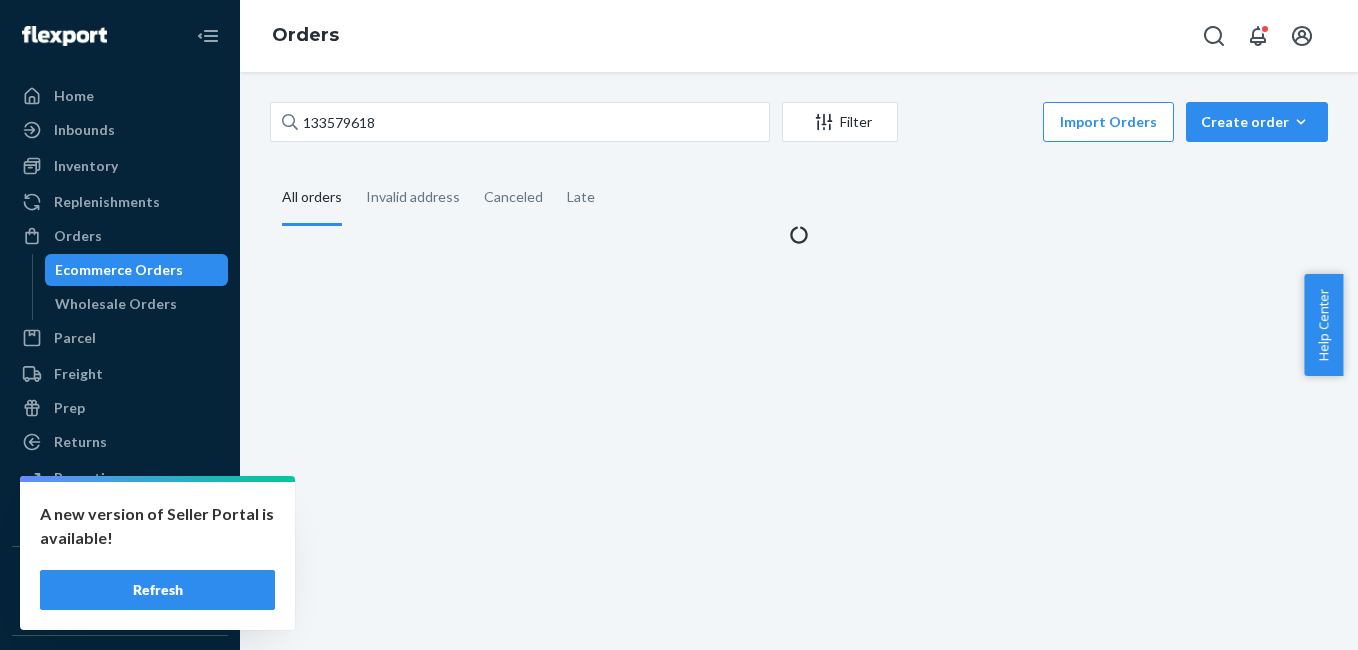 scroll, scrollTop: 0, scrollLeft: 0, axis: both 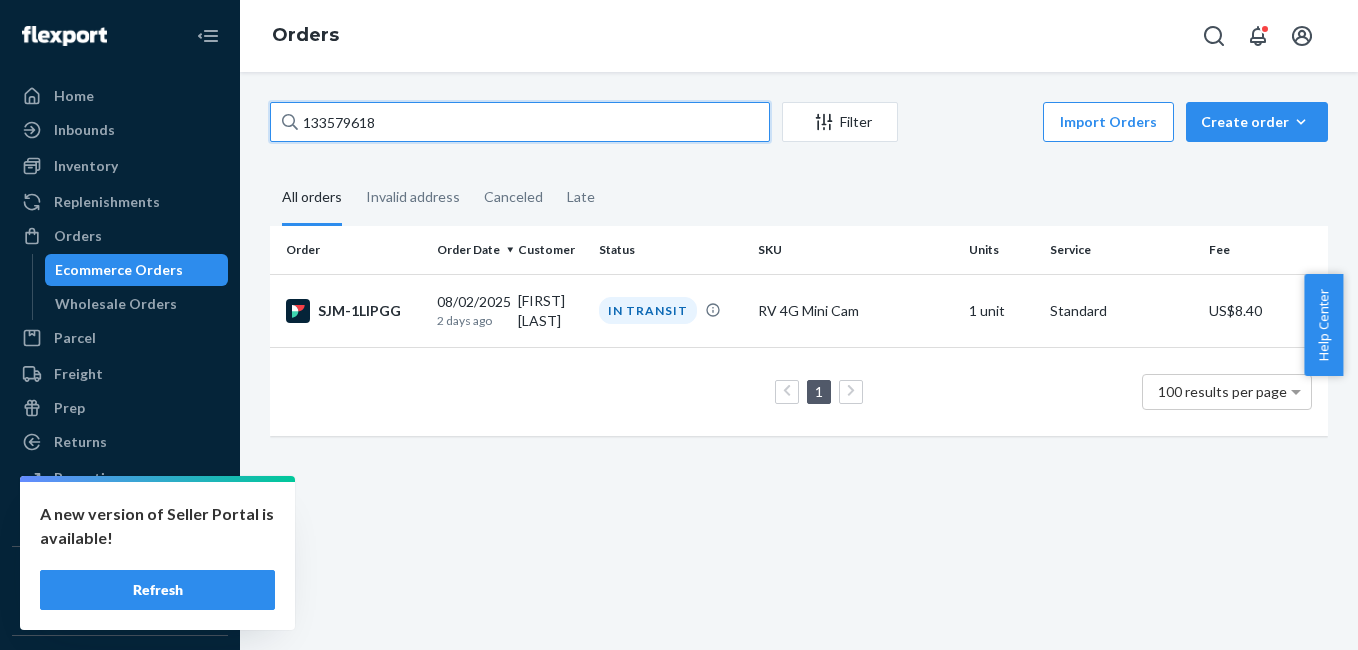 click on "133579618" at bounding box center (520, 122) 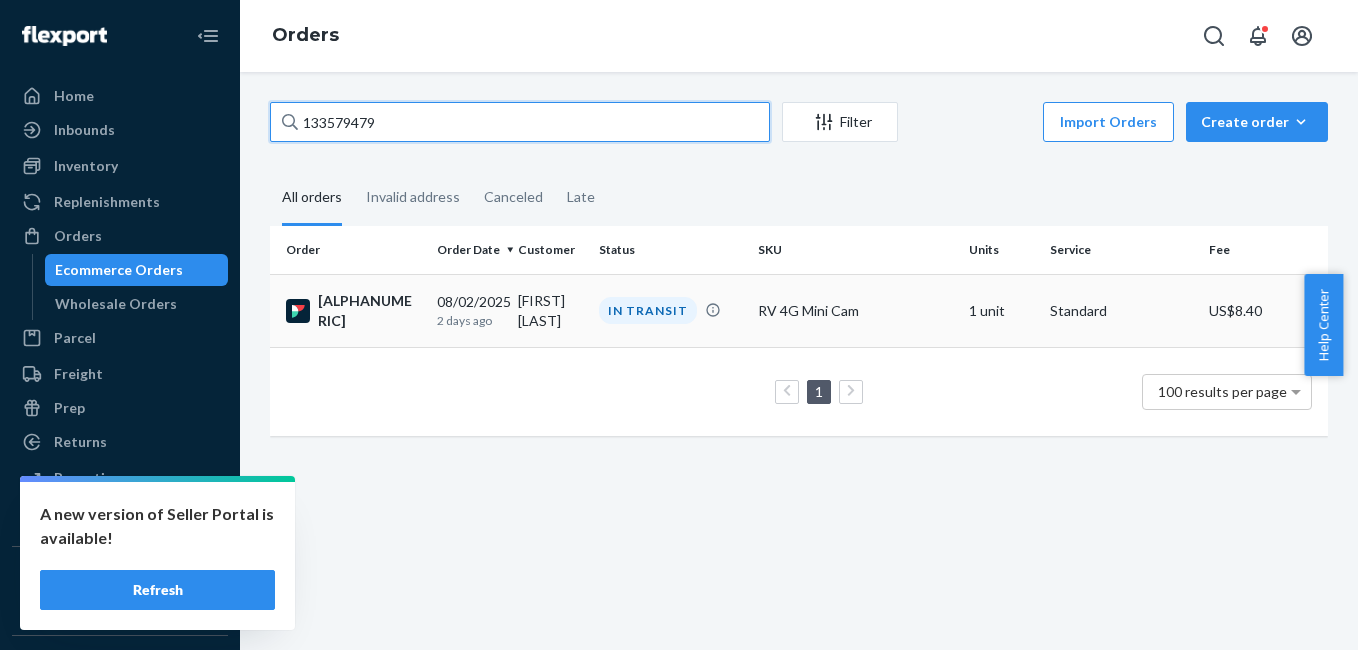 type on "133579479" 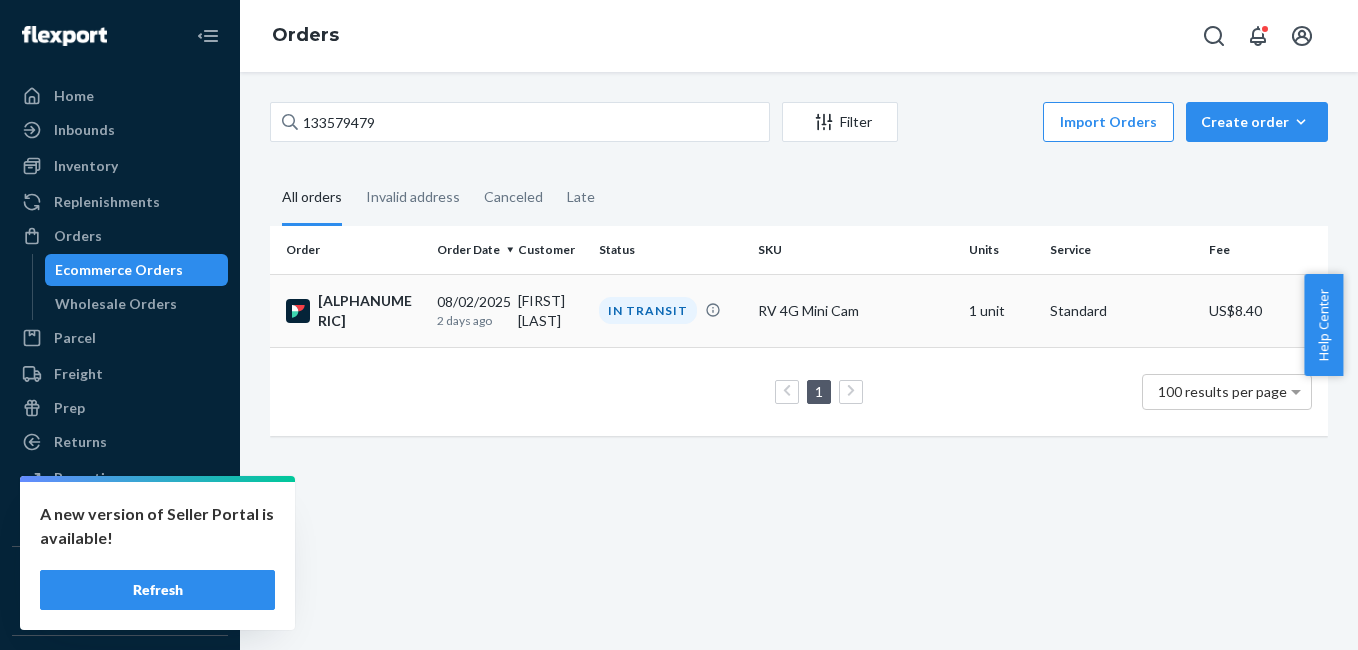 click on "[ALPHANUMERIC]" at bounding box center (353, 311) 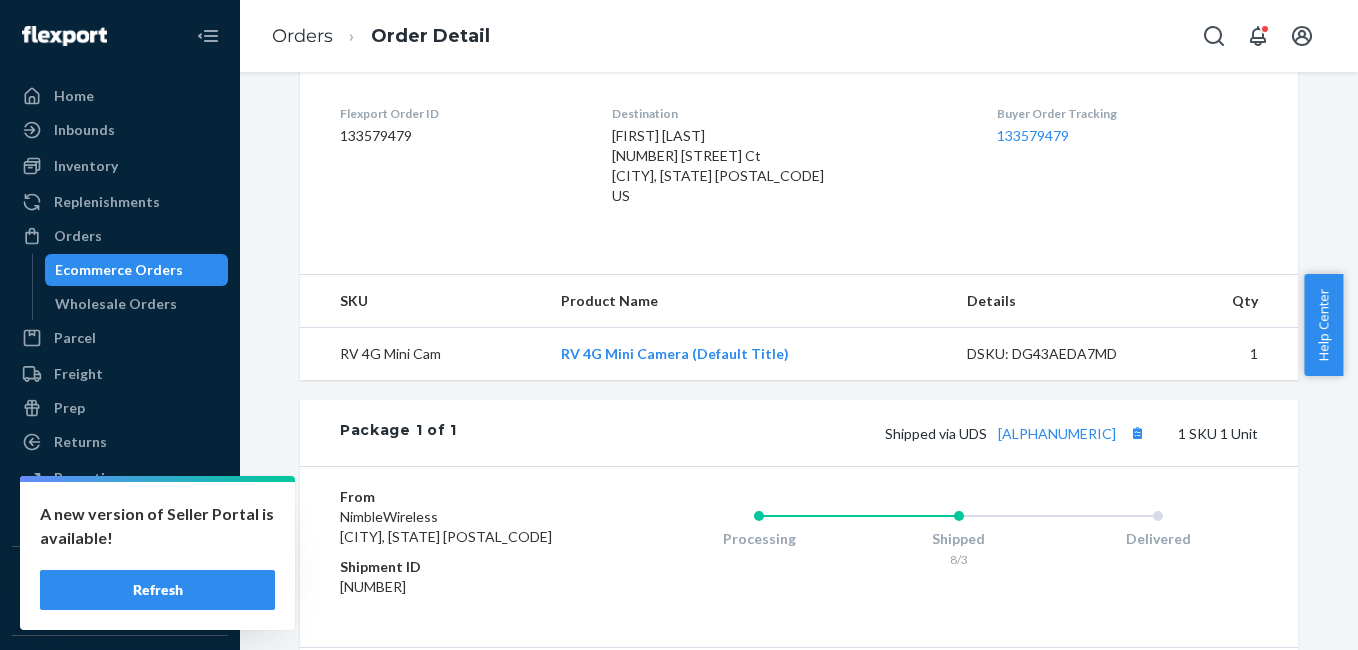 scroll, scrollTop: 507, scrollLeft: 0, axis: vertical 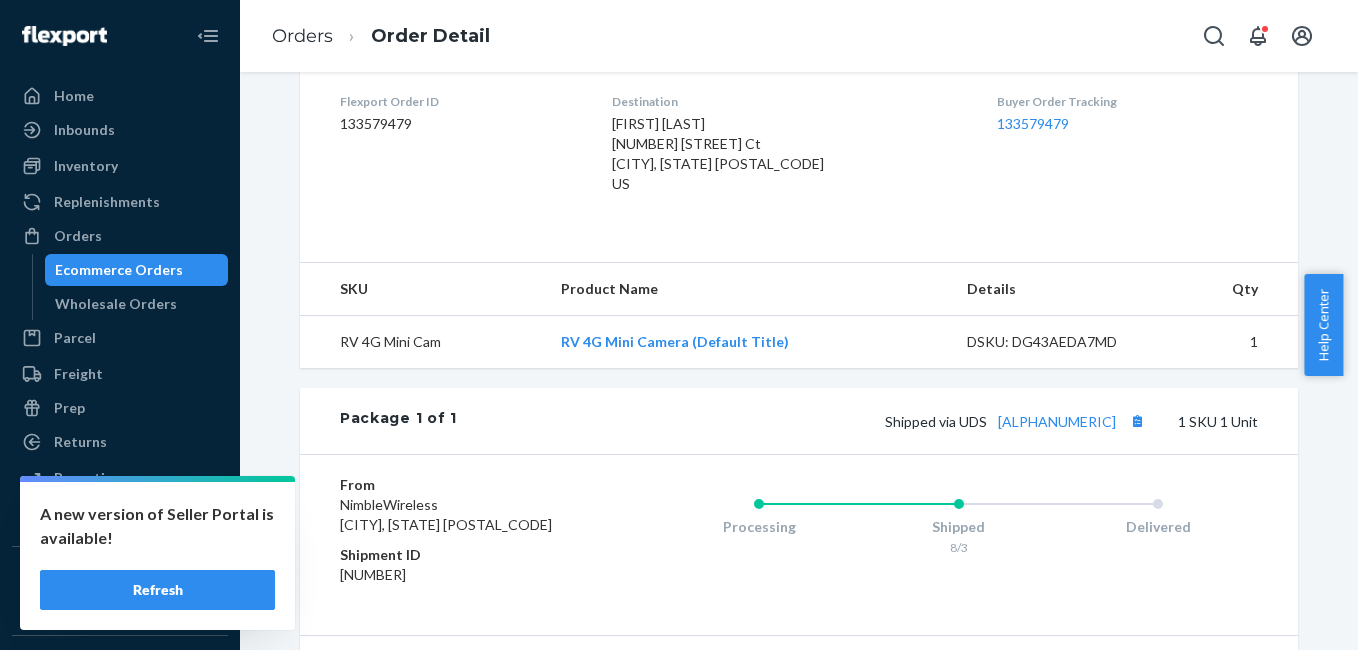 drag, startPoint x: 972, startPoint y: 435, endPoint x: 1114, endPoint y: 423, distance: 142.50613 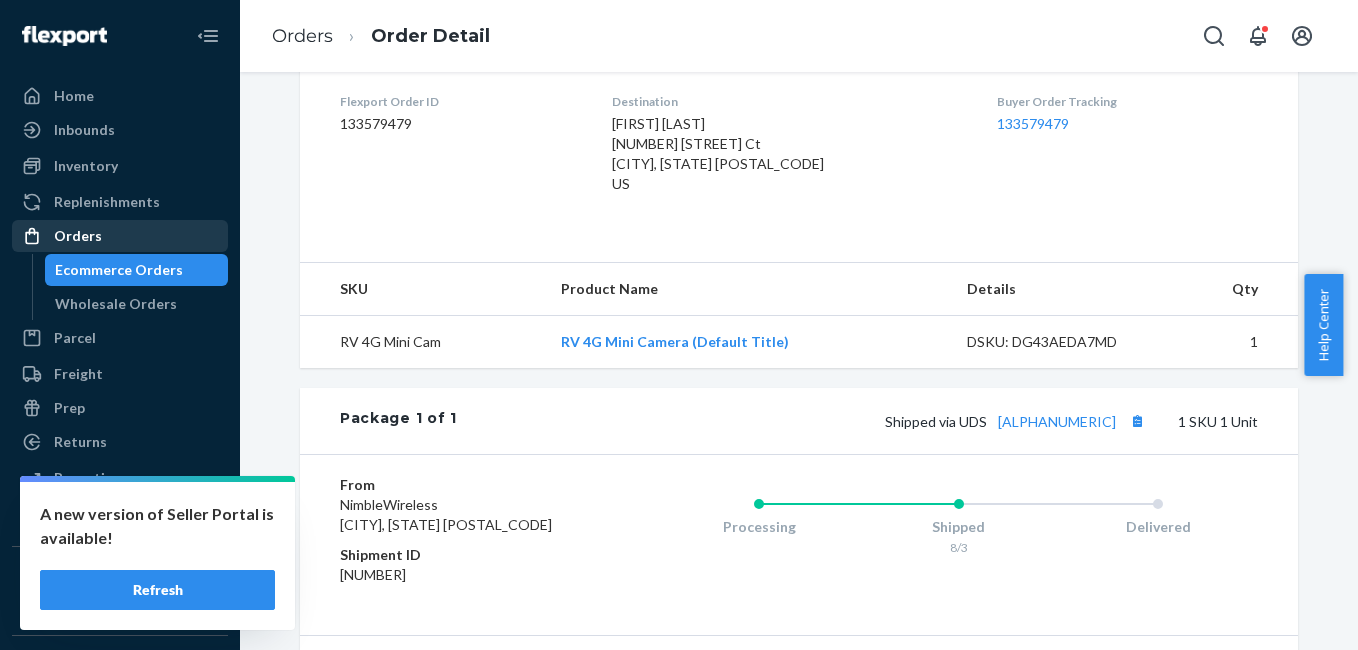 click on "Orders" at bounding box center (120, 236) 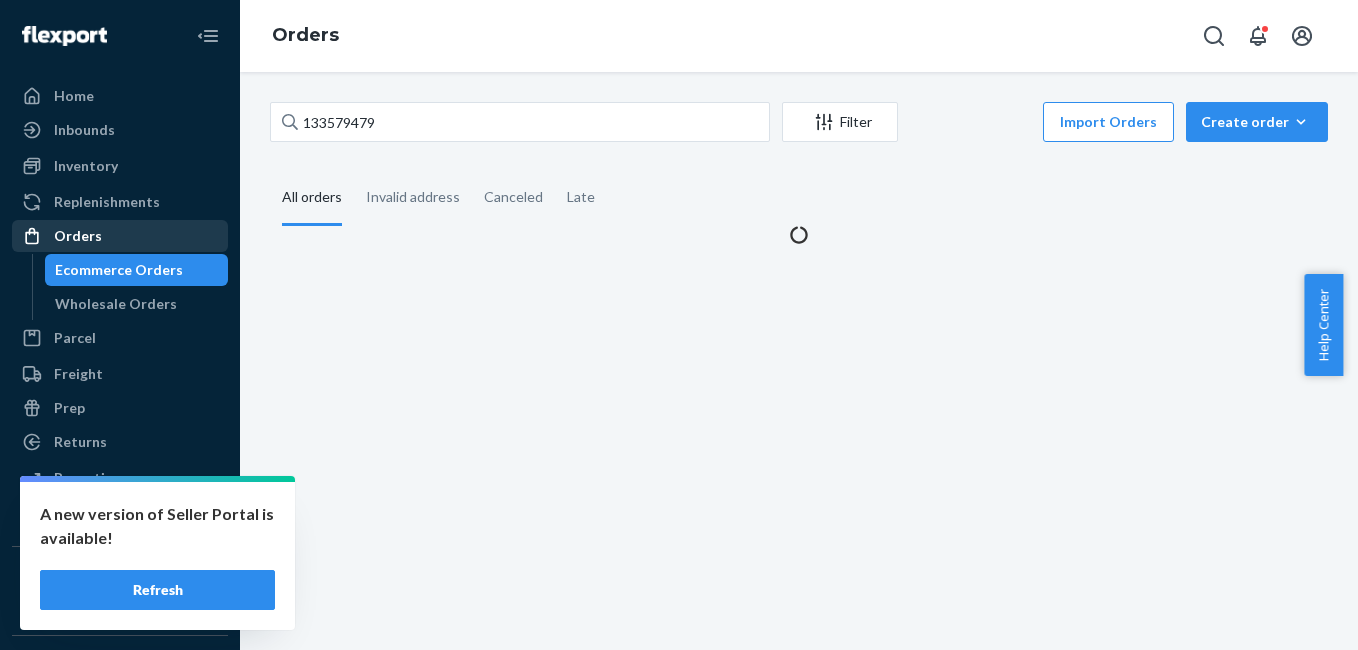 scroll, scrollTop: 0, scrollLeft: 0, axis: both 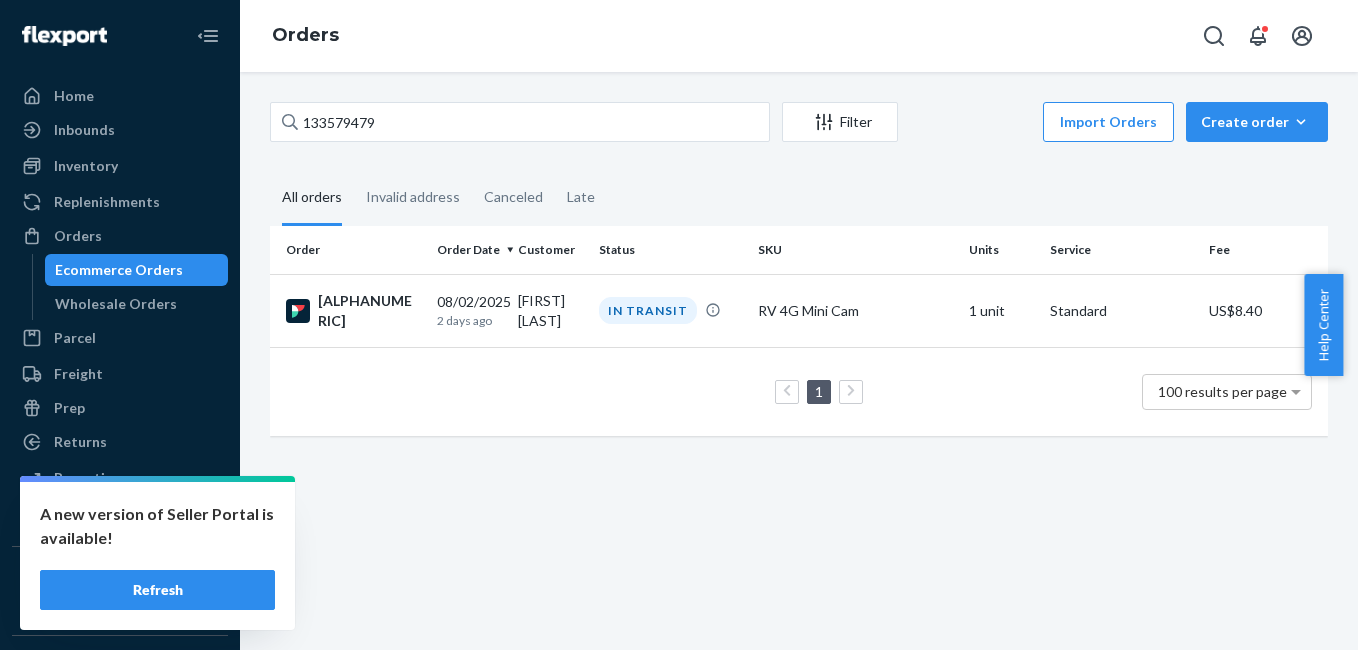 drag, startPoint x: 411, startPoint y: 142, endPoint x: 412, endPoint y: 129, distance: 13.038404 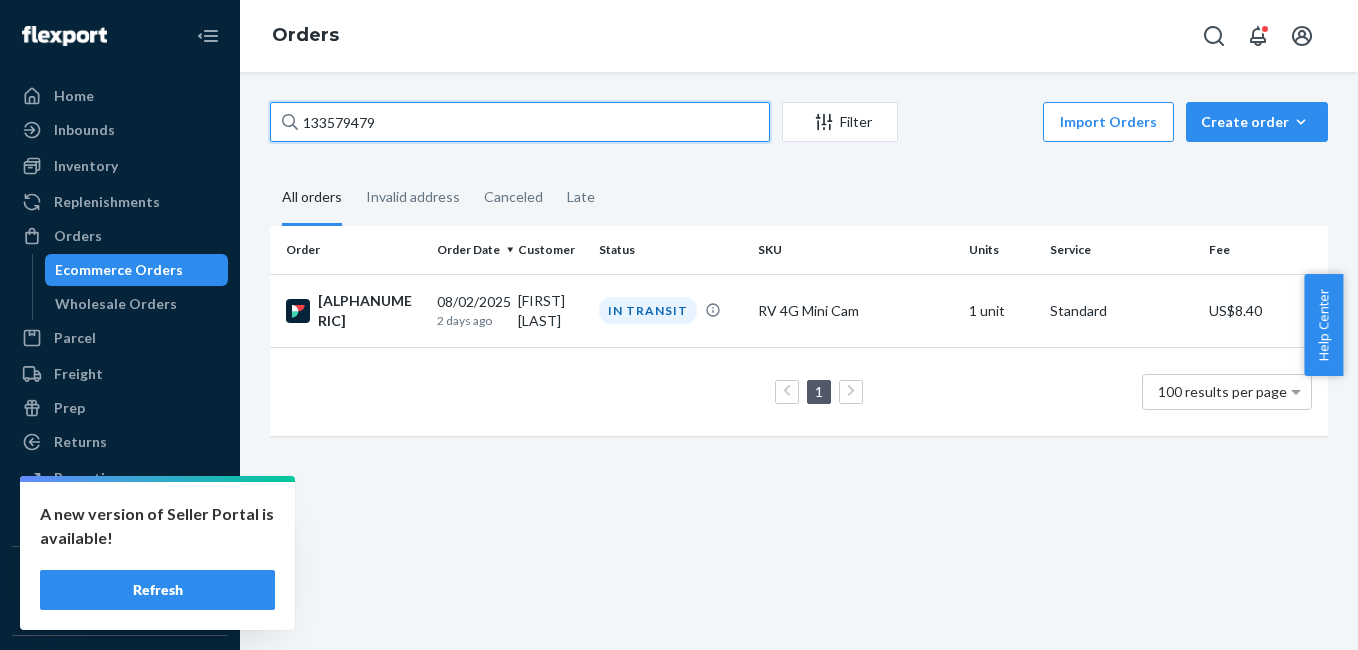 click on "133579479" at bounding box center (520, 122) 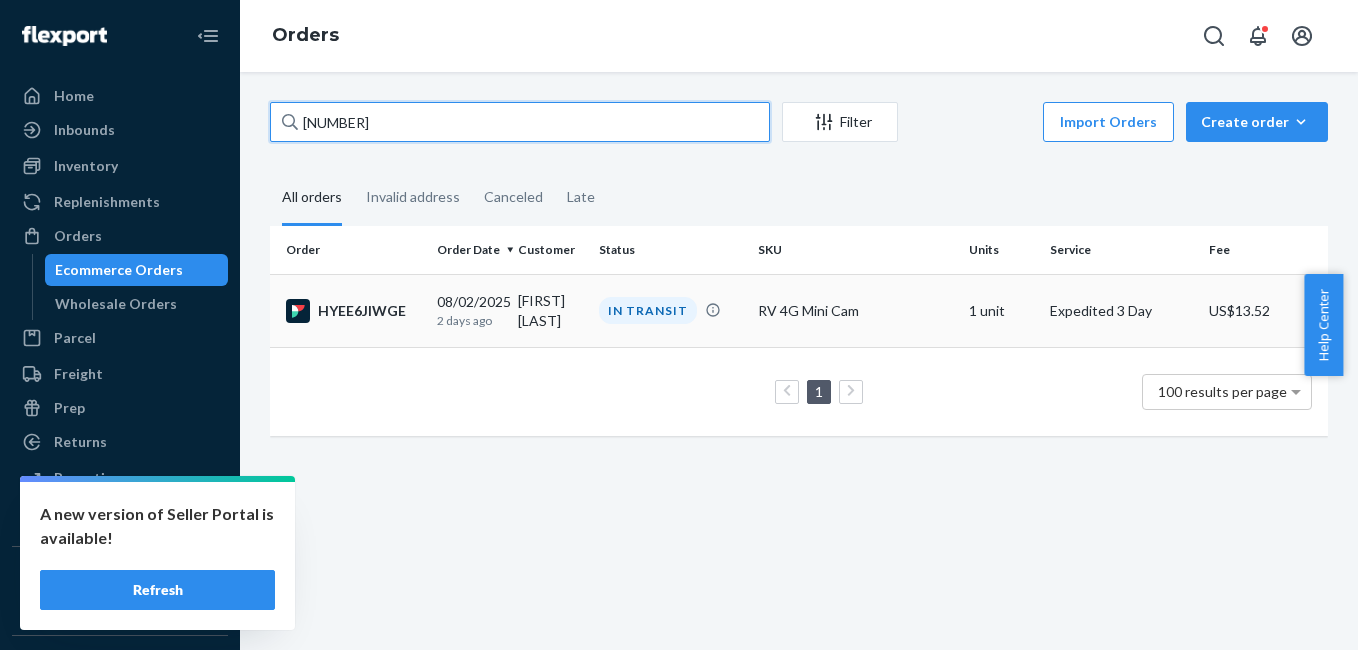 type on "[NUMBER]" 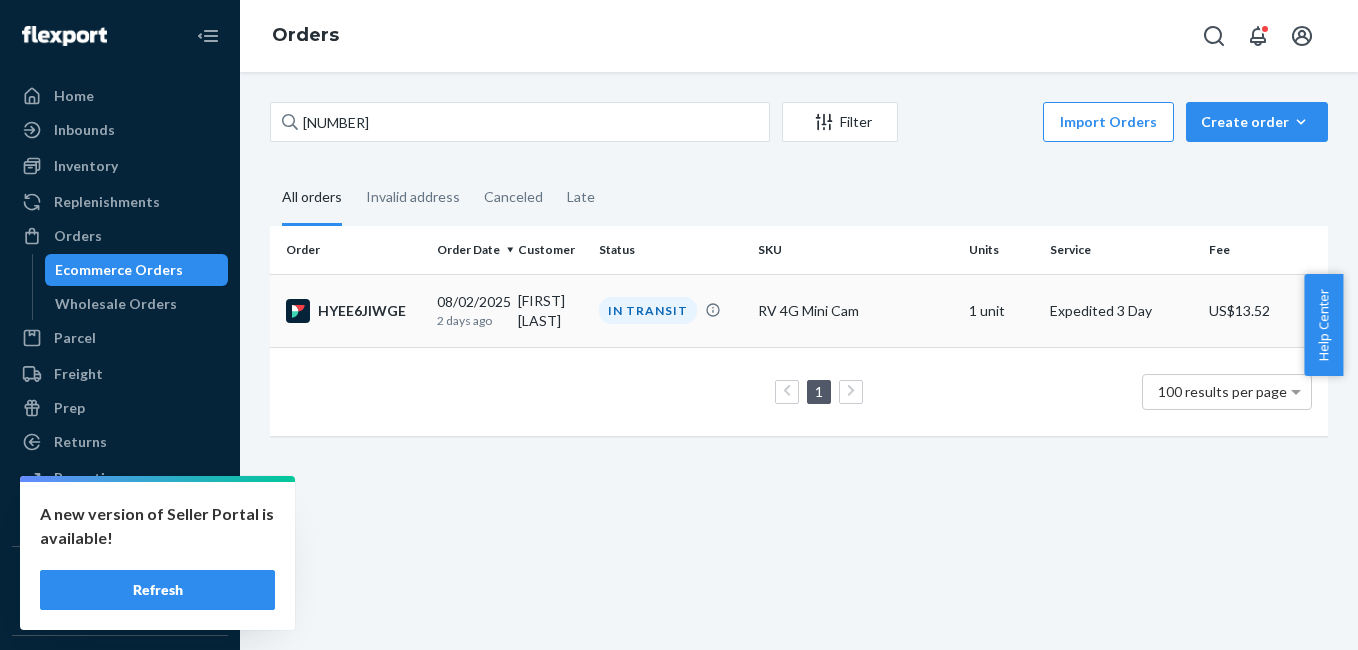 click on "HYEE6JIWGE" at bounding box center [353, 311] 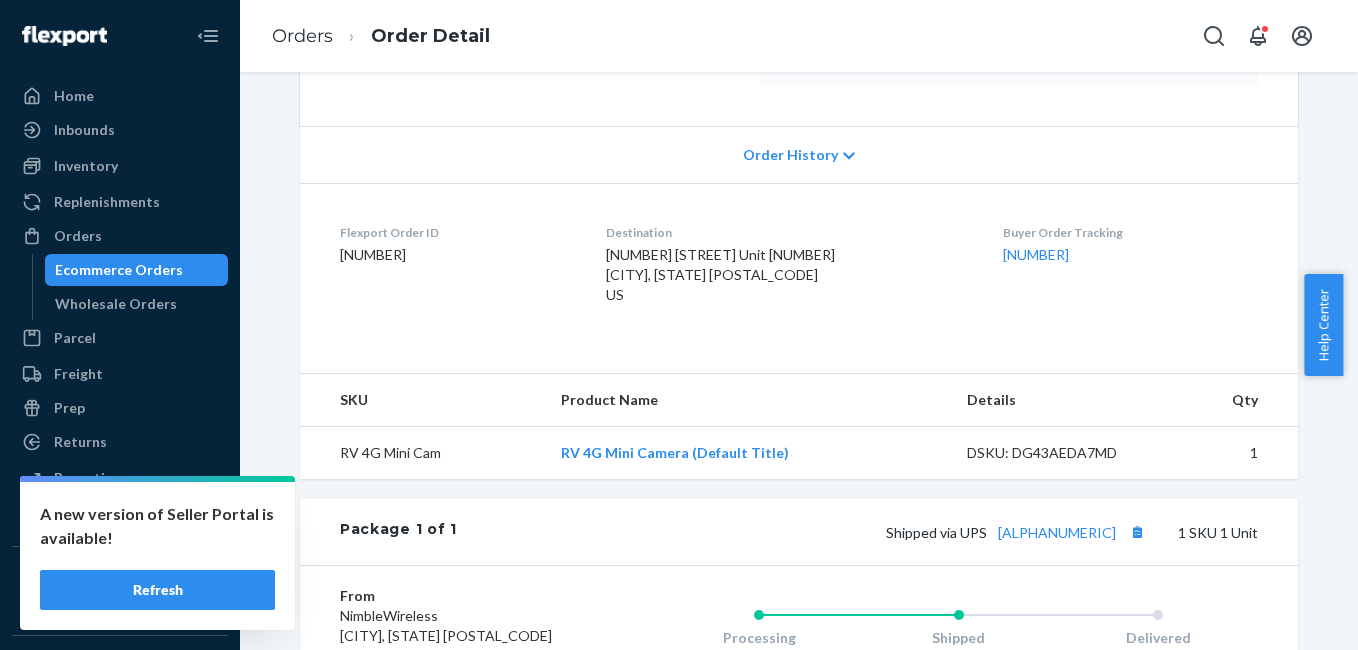 scroll, scrollTop: 380, scrollLeft: 0, axis: vertical 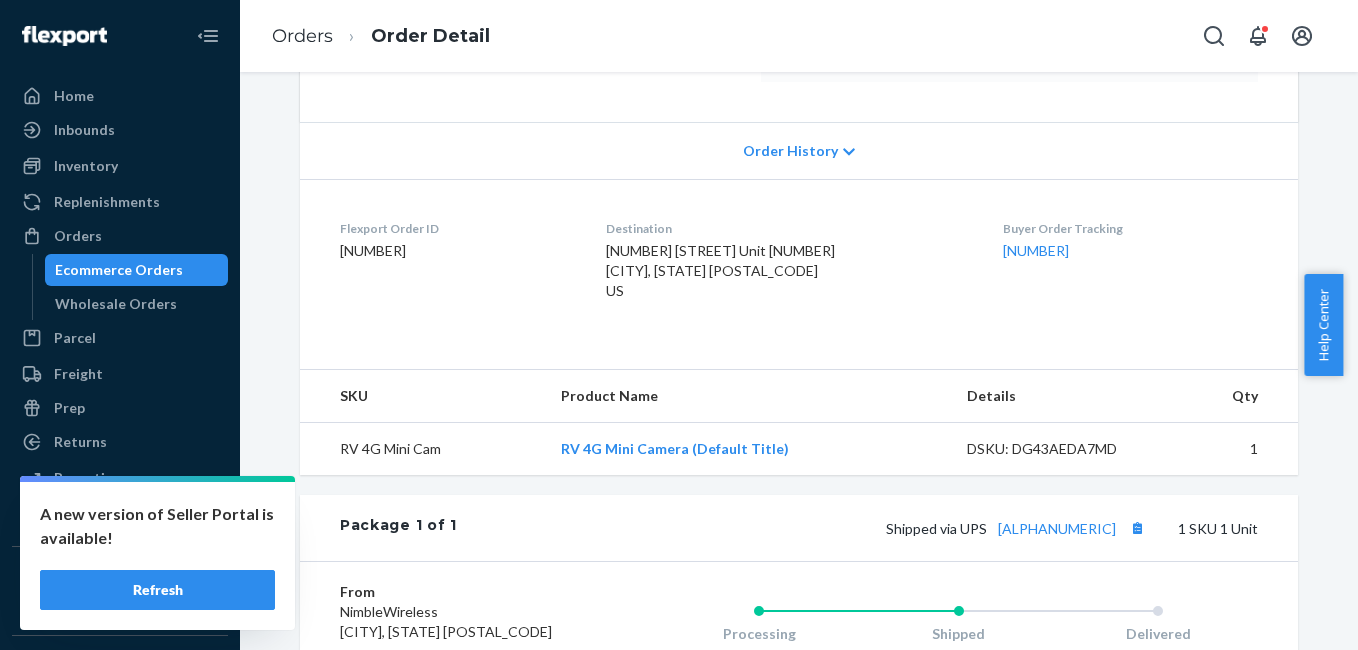 drag, startPoint x: 954, startPoint y: 574, endPoint x: 1110, endPoint y: 544, distance: 158.85843 